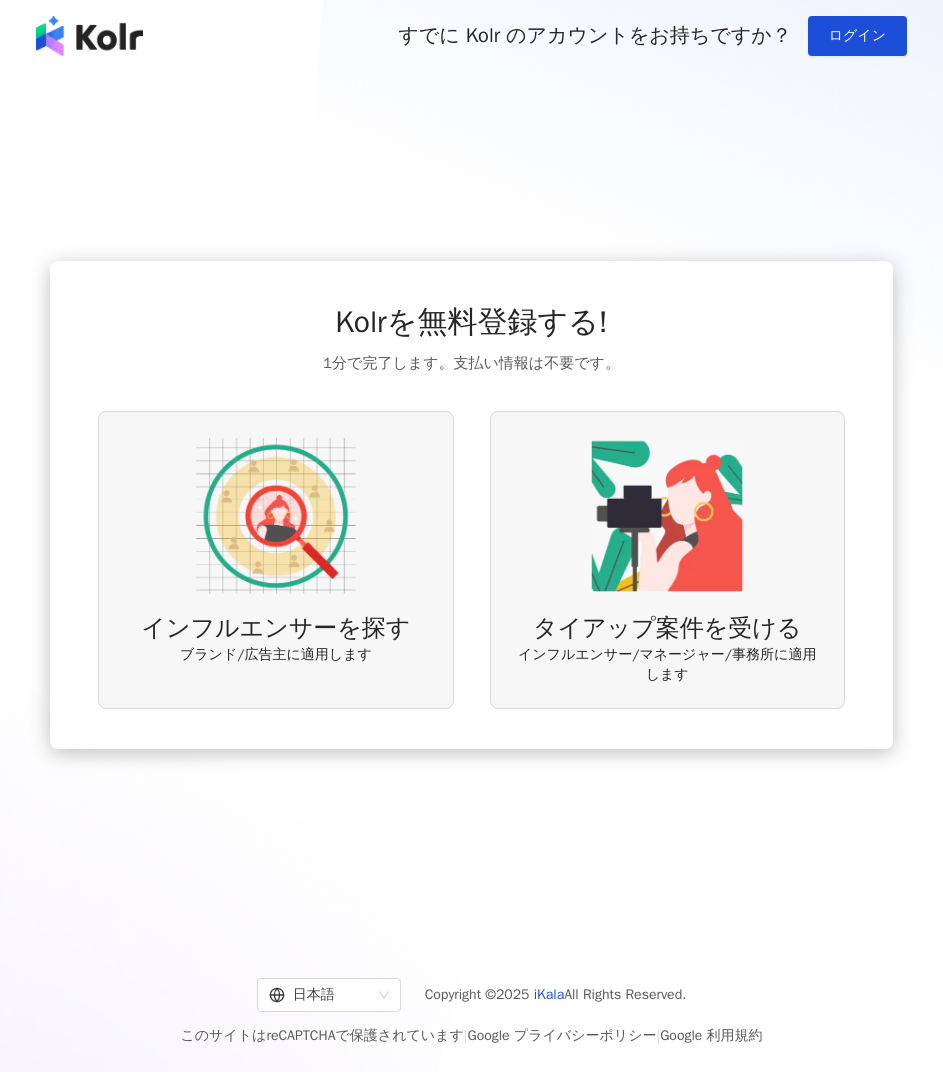scroll, scrollTop: 0, scrollLeft: 0, axis: both 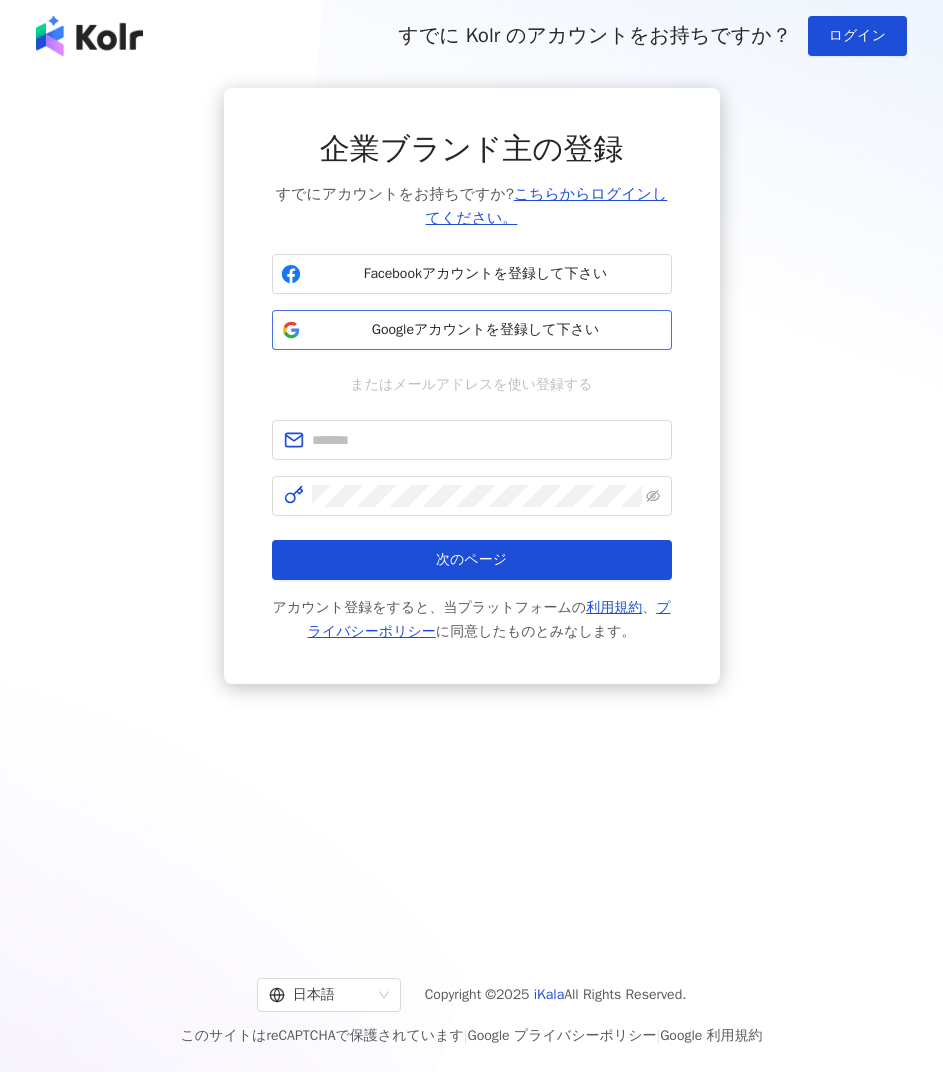 click on "Googleアカウントを登録して下さい" at bounding box center (486, 330) 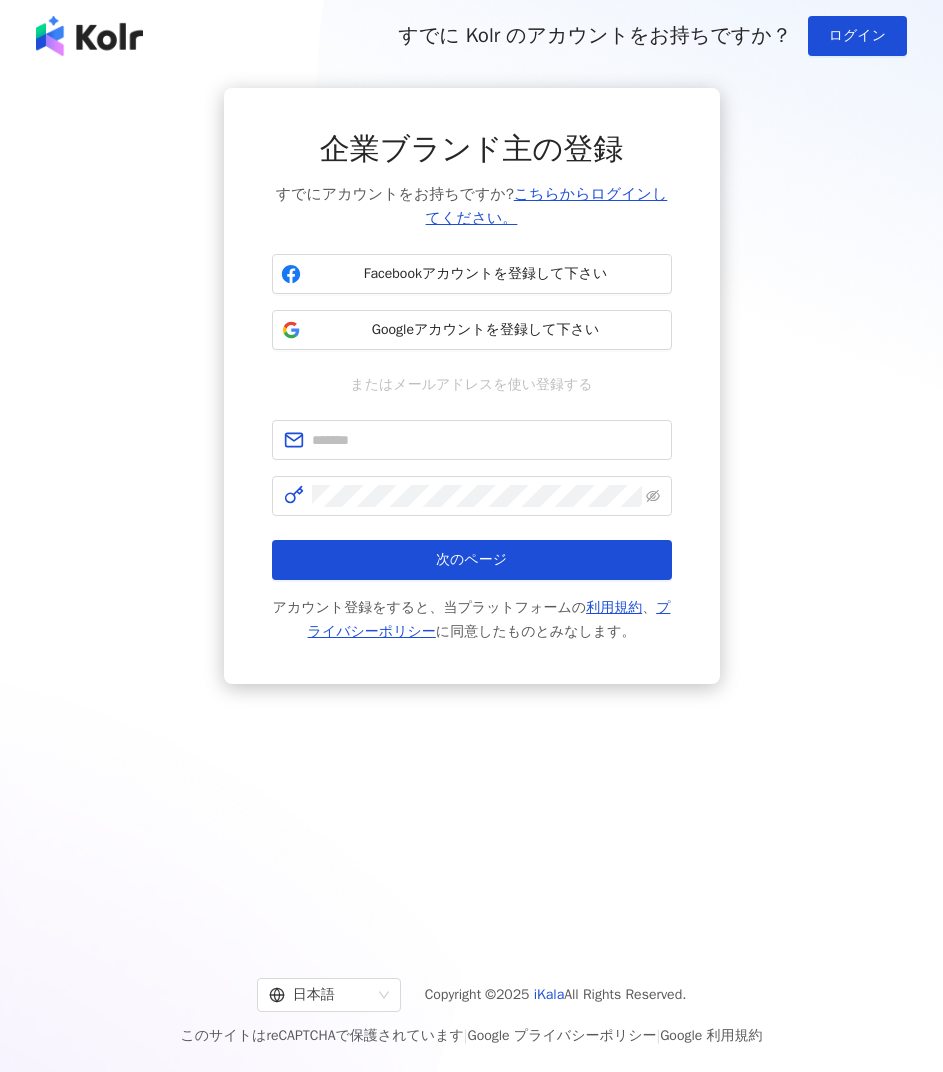 scroll, scrollTop: 0, scrollLeft: 0, axis: both 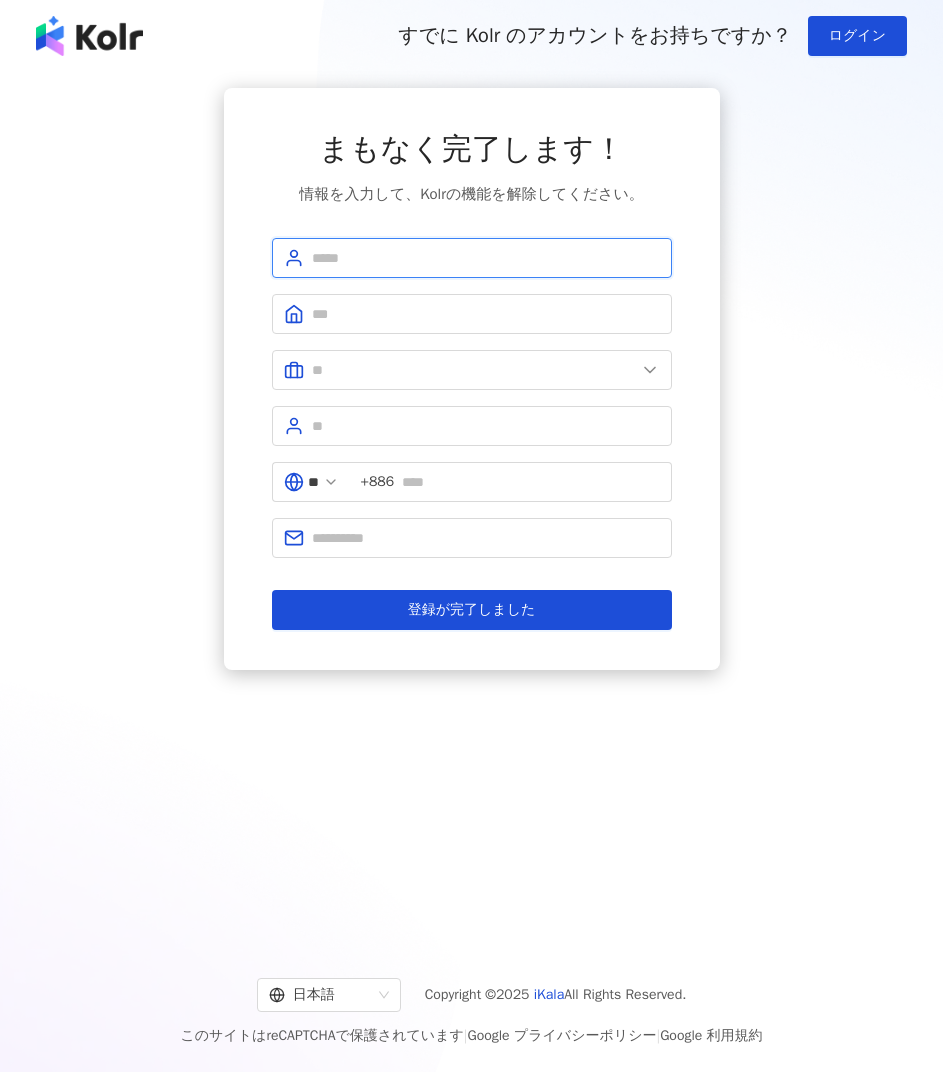 click at bounding box center (486, 258) 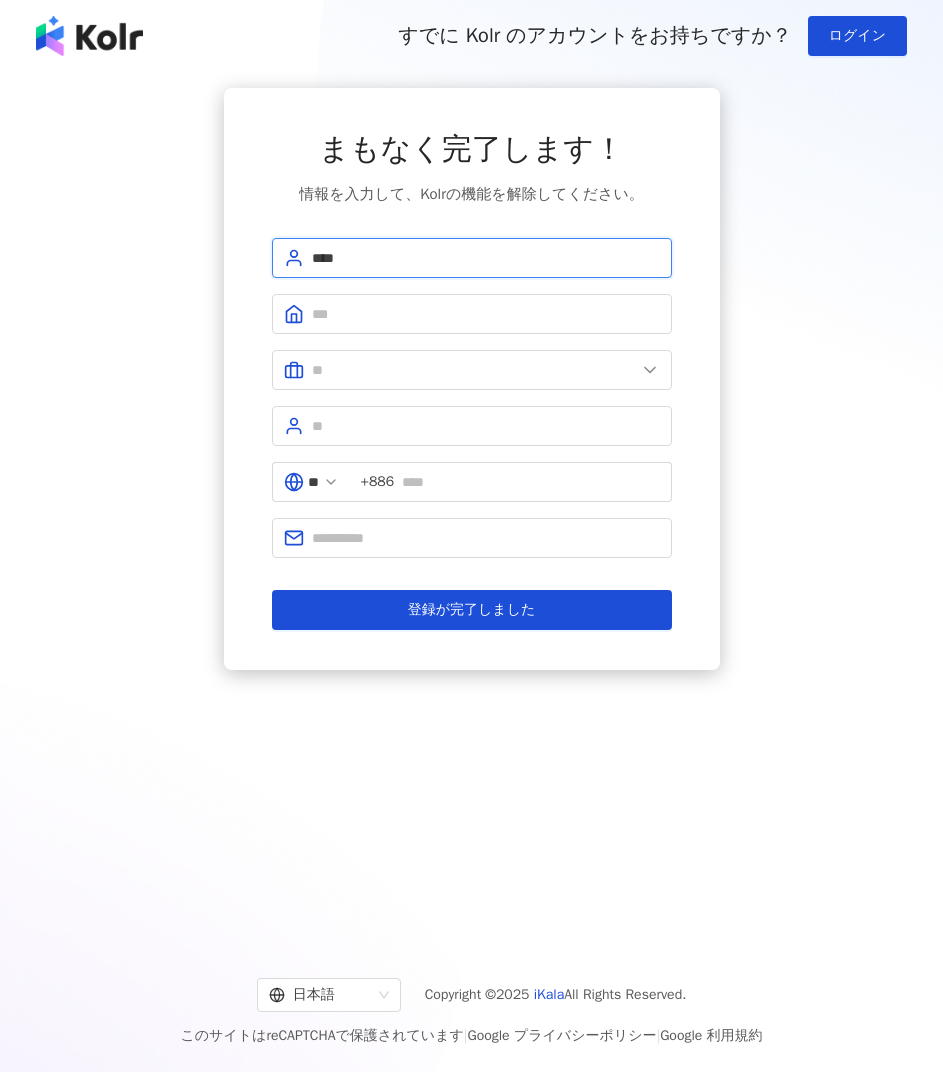 type on "****" 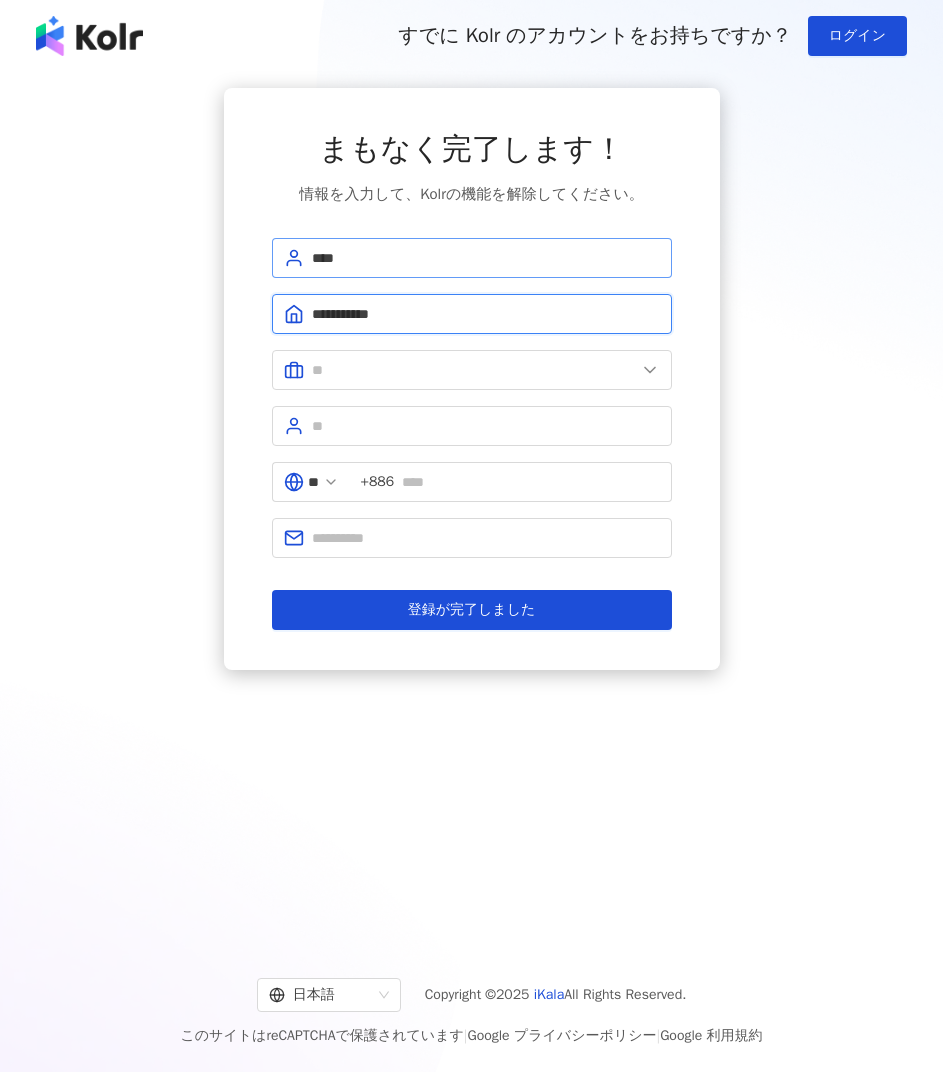 type on "**********" 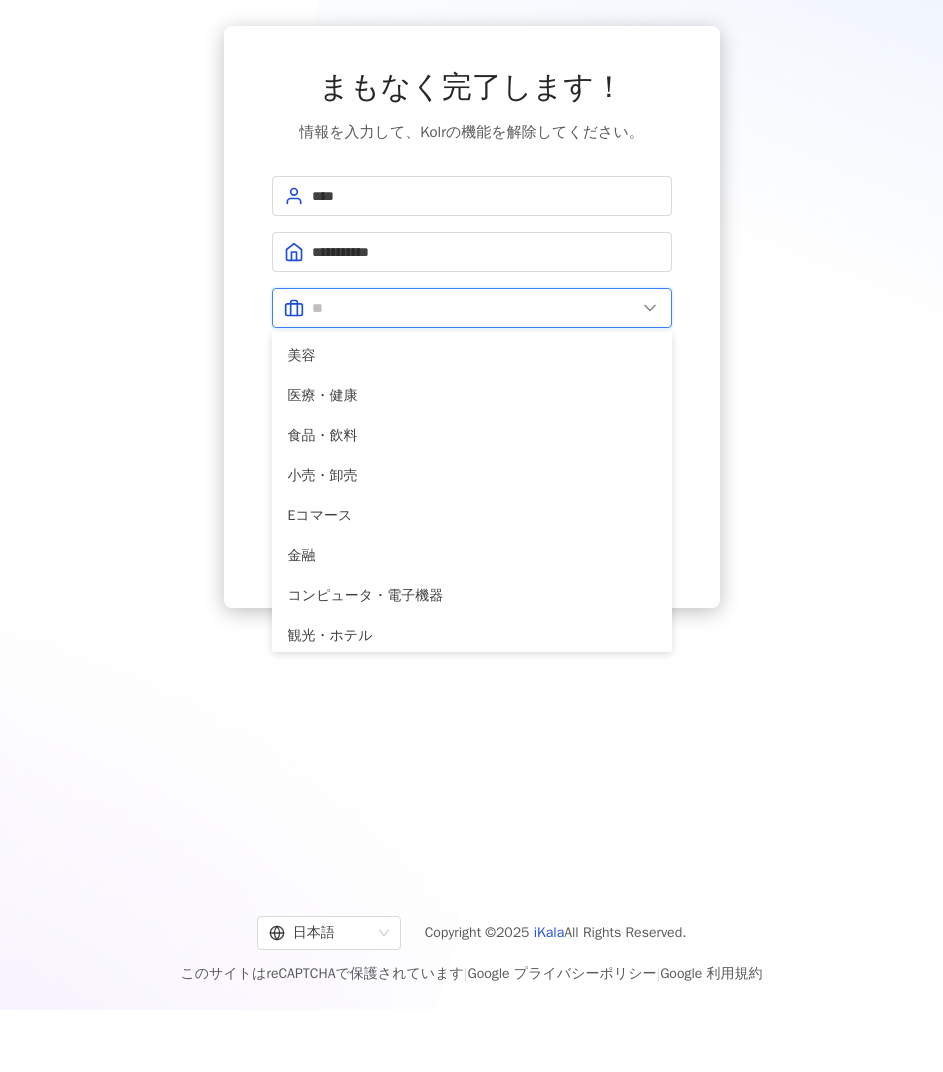 scroll, scrollTop: 92, scrollLeft: 0, axis: vertical 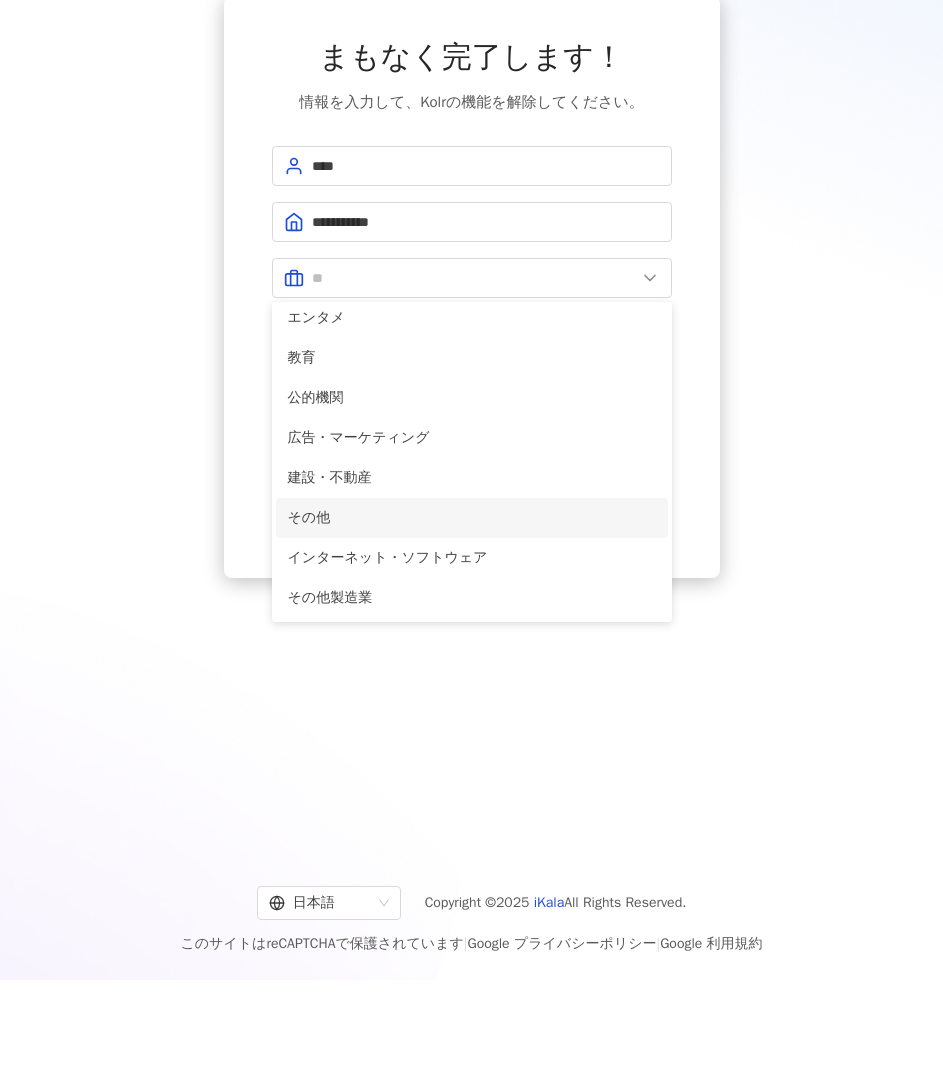click on "その他" at bounding box center [472, 518] 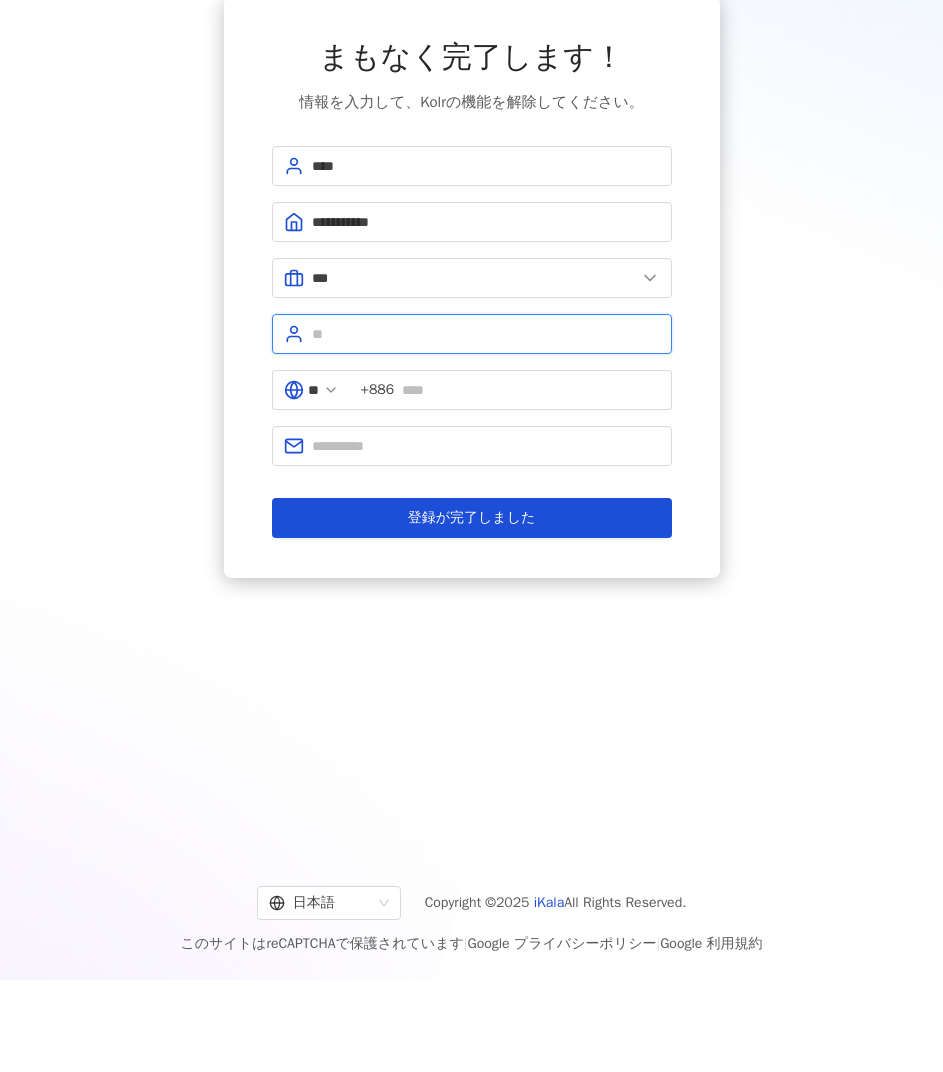 click at bounding box center (486, 334) 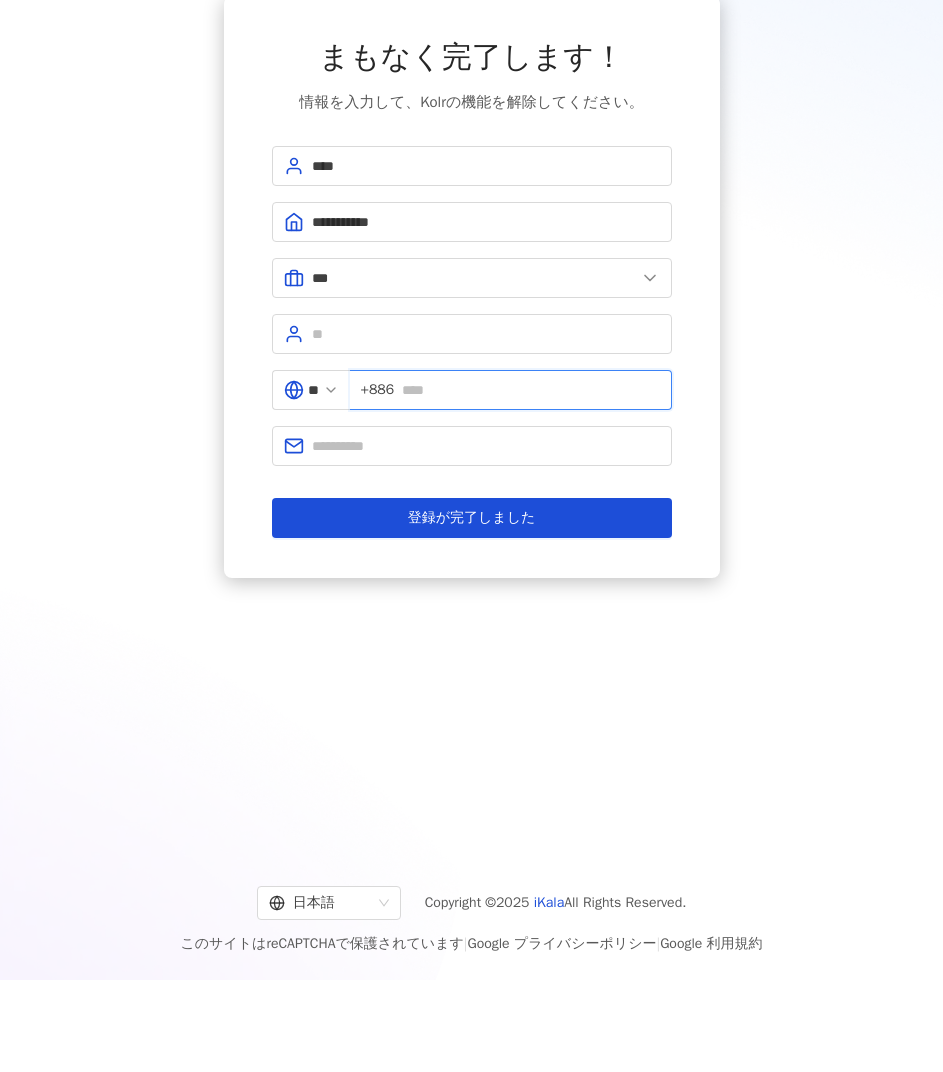 click at bounding box center (530, 390) 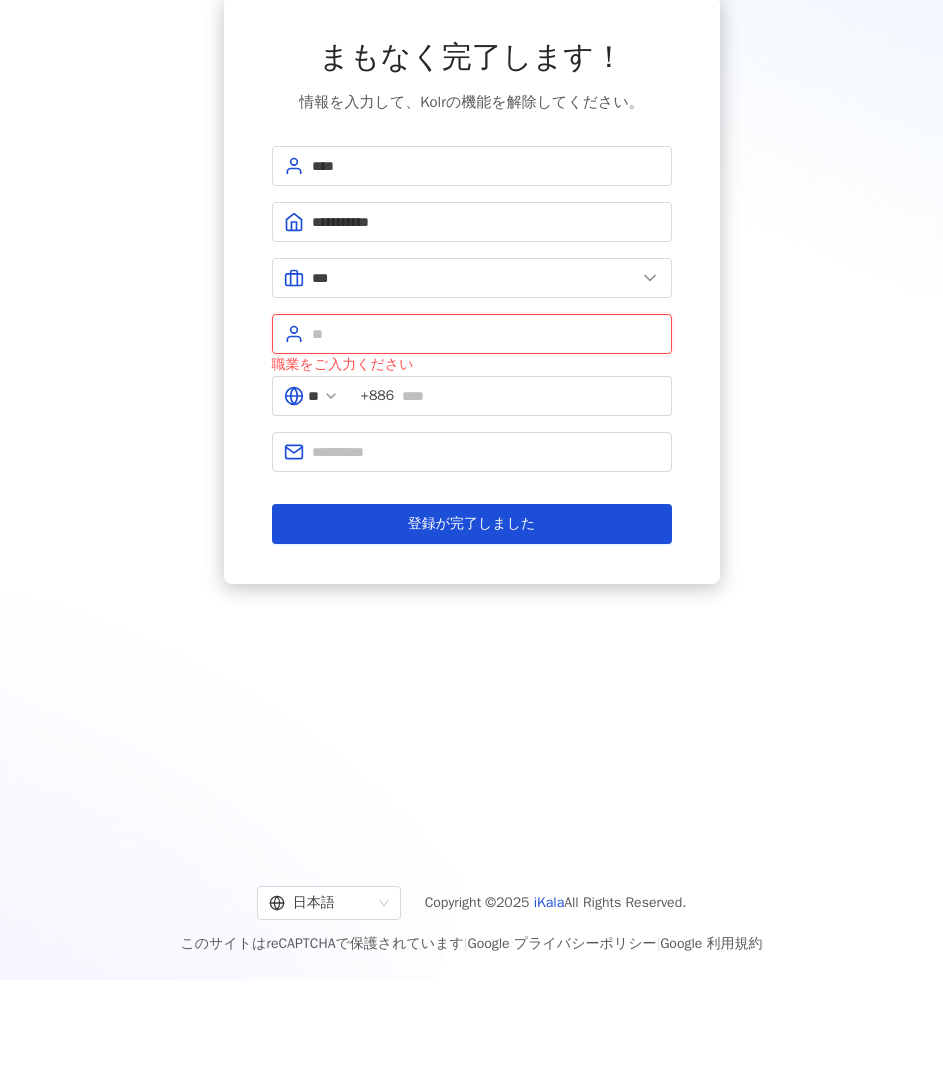 click at bounding box center (486, 334) 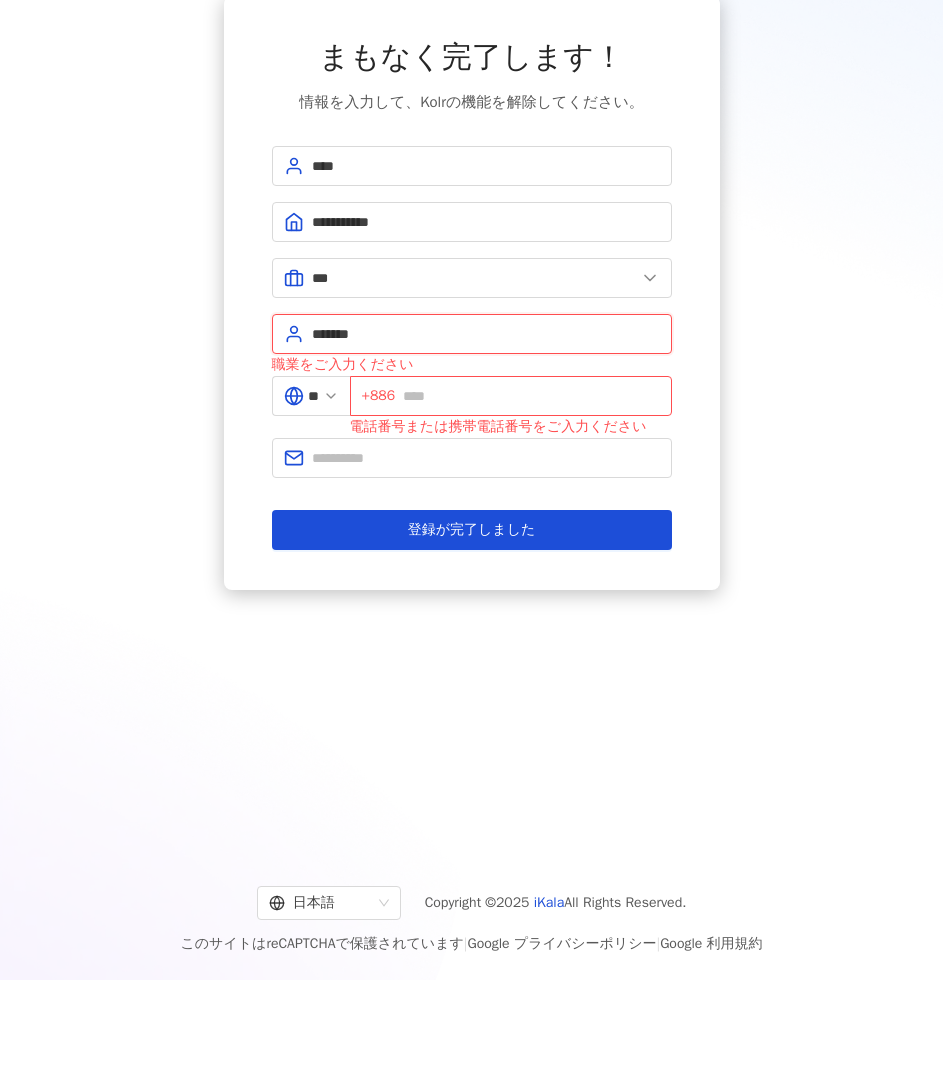 type on "*******" 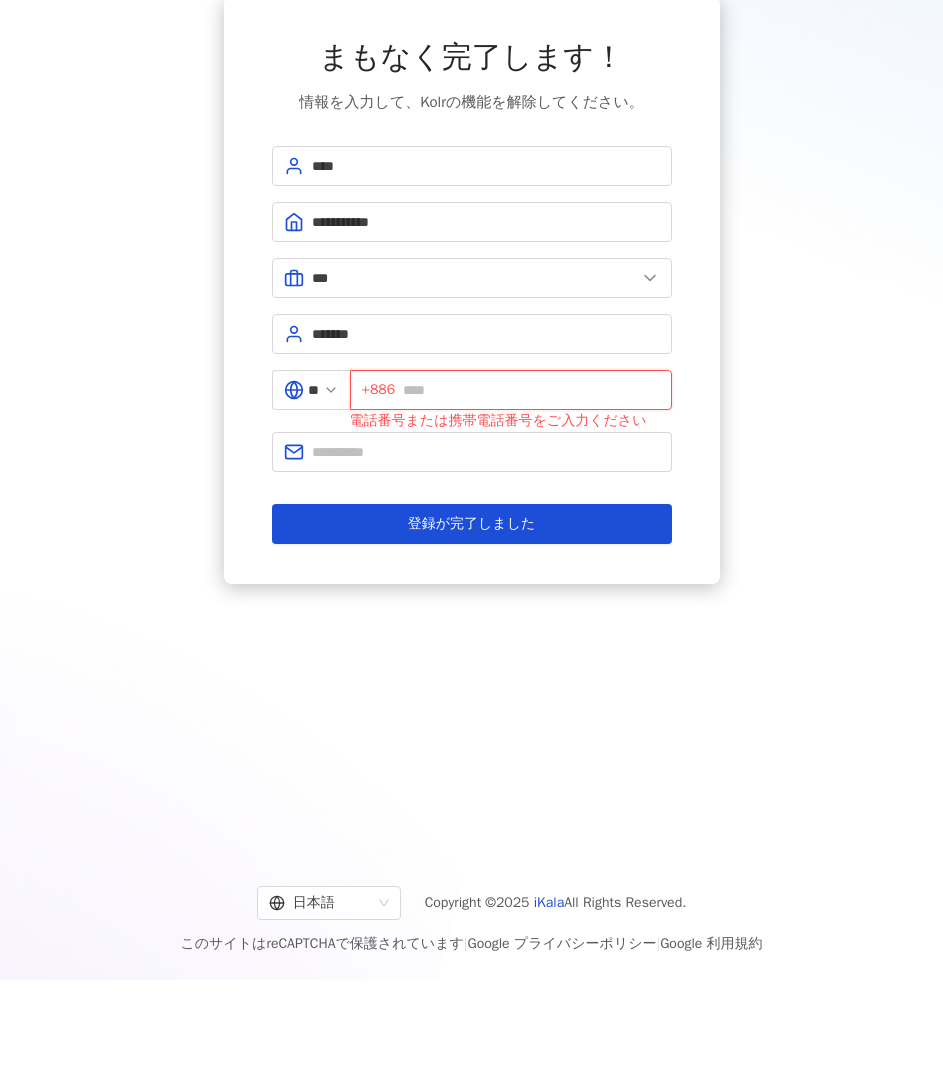 click at bounding box center [531, 390] 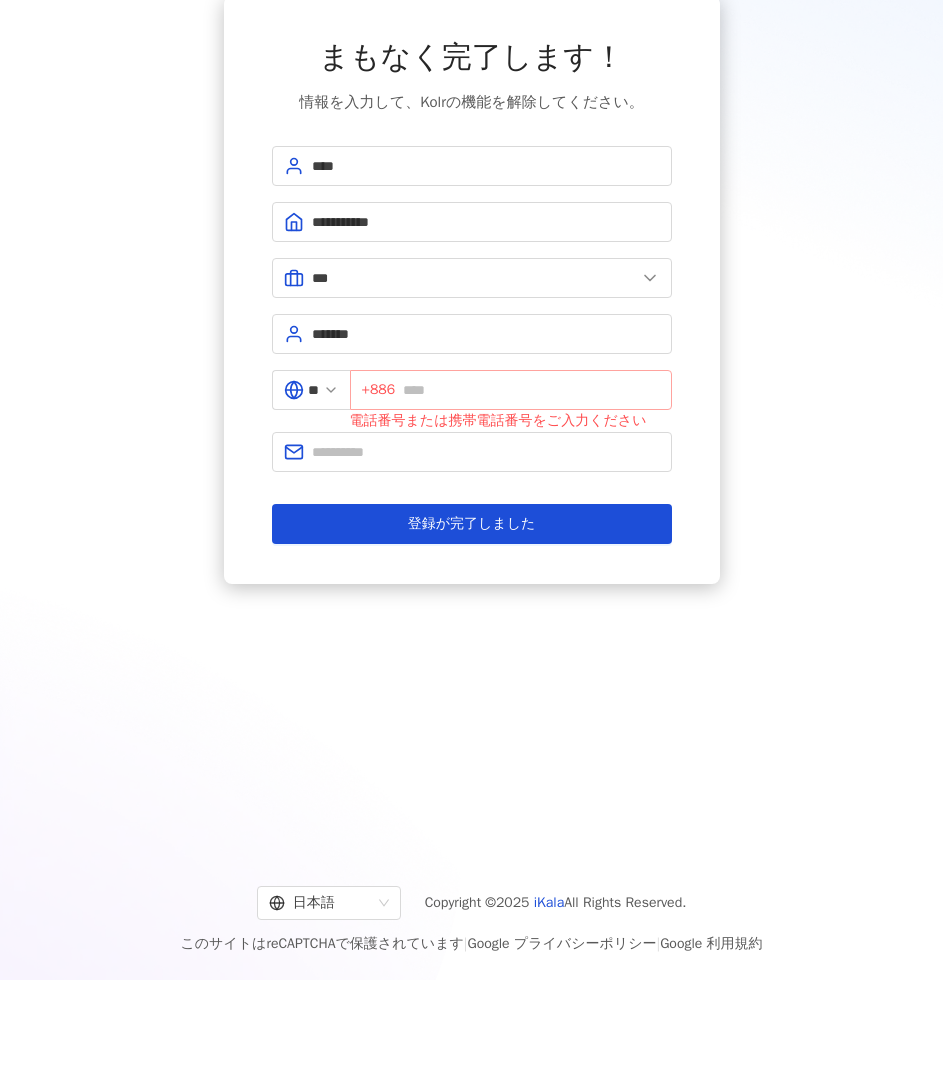 click on "+886" at bounding box center (379, 390) 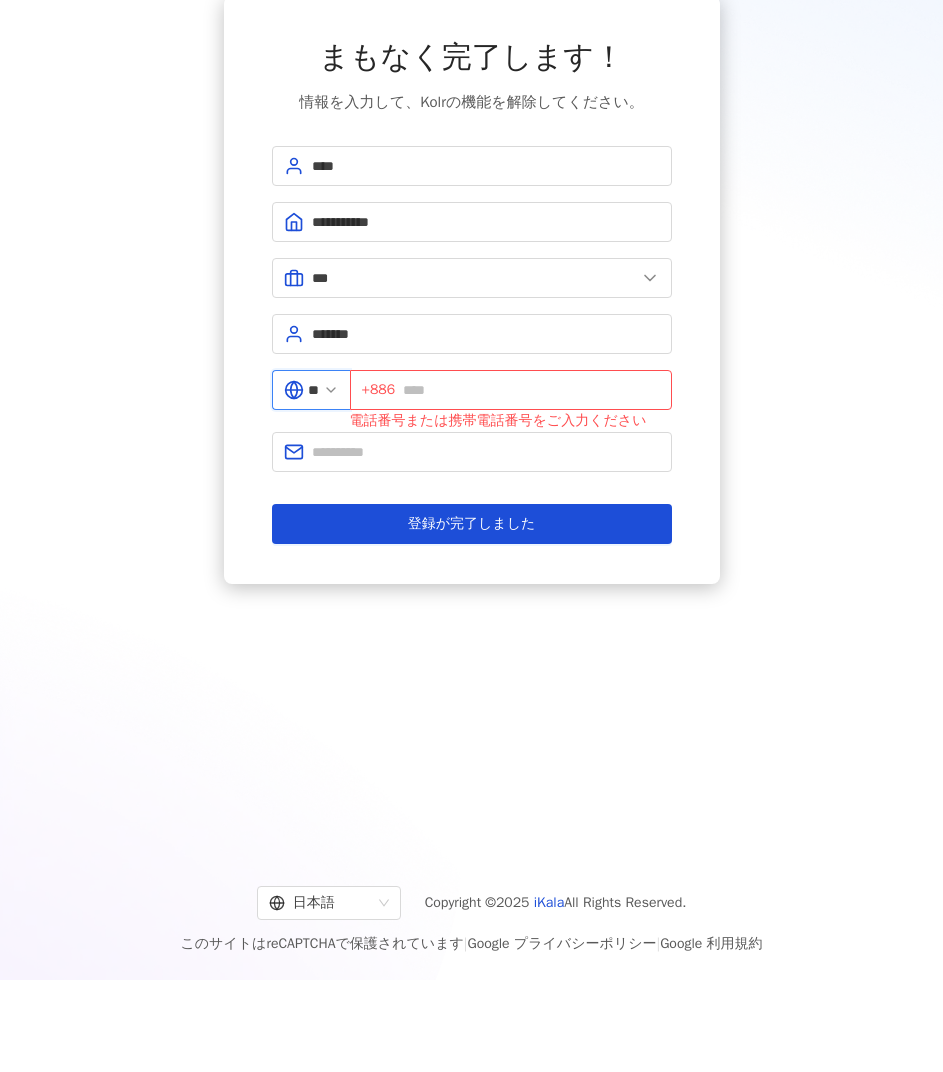 click on "**" at bounding box center [313, 390] 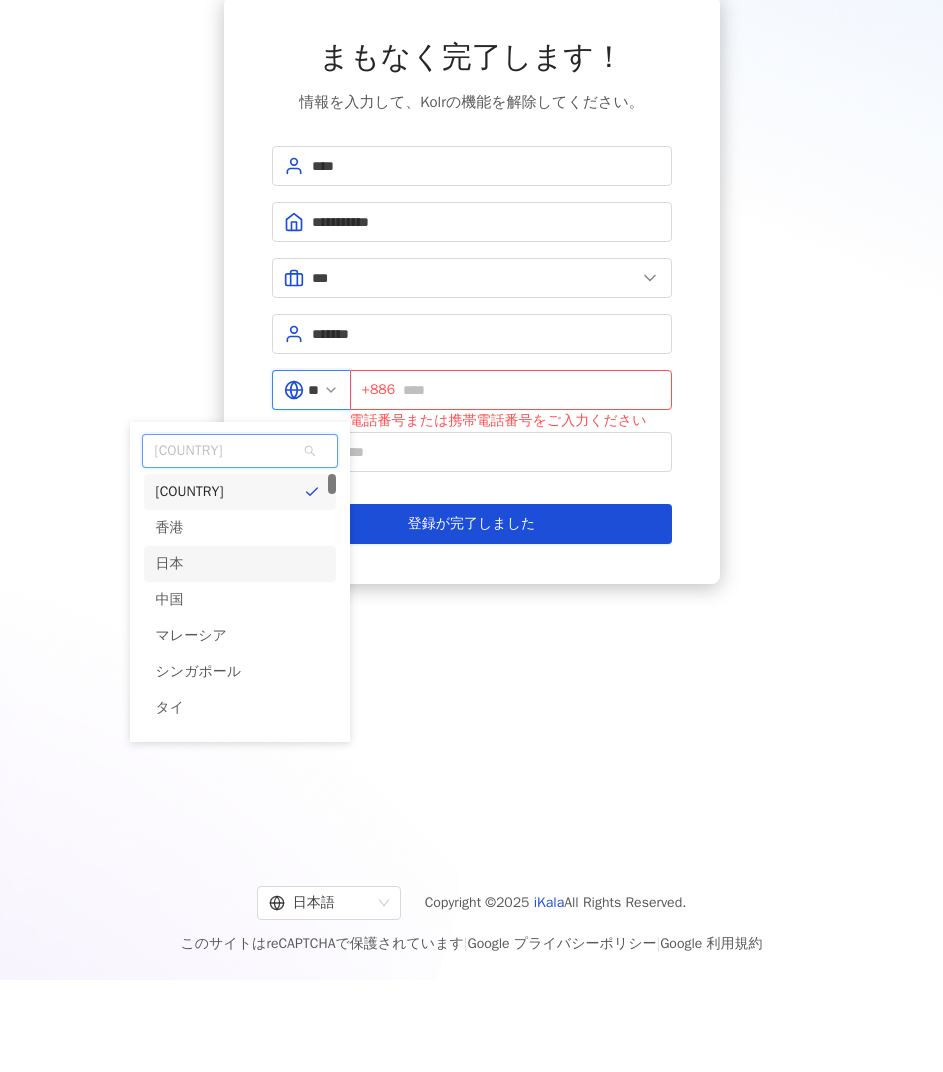 click on "日本" at bounding box center [240, 564] 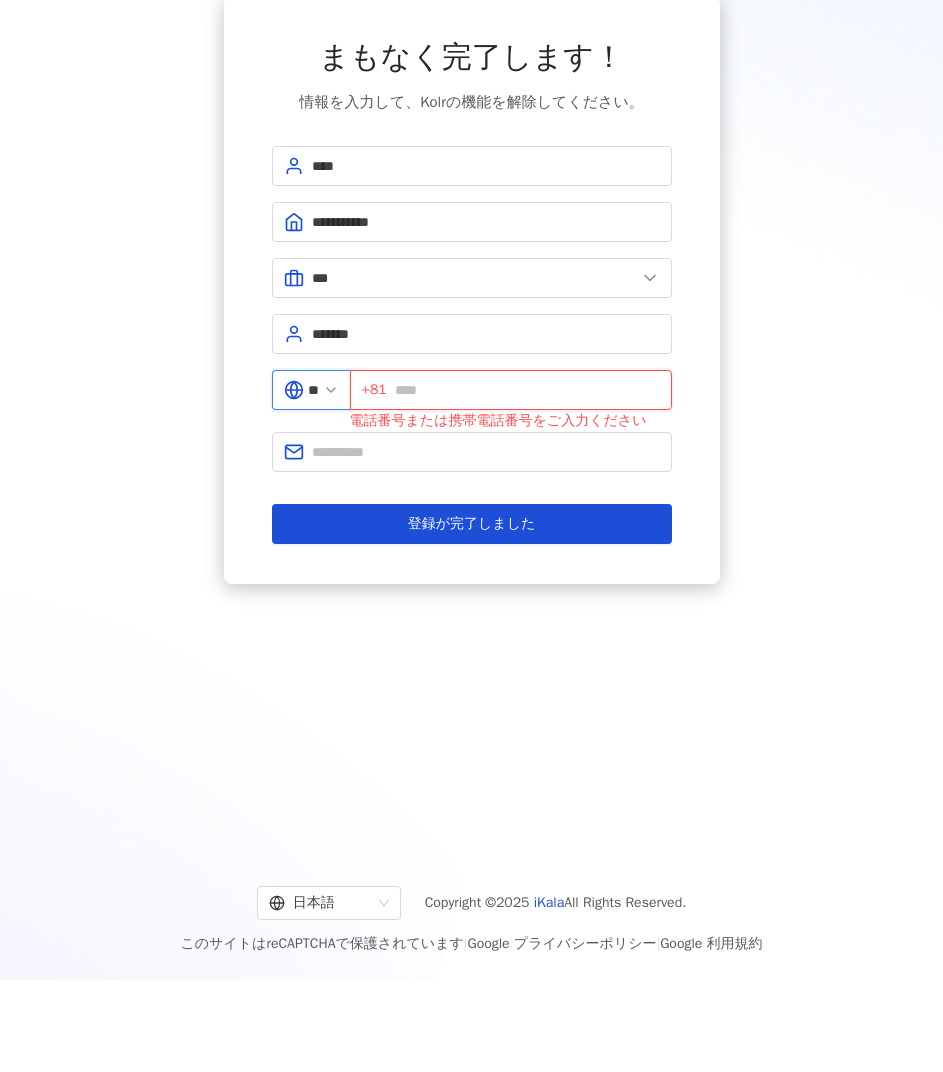 click at bounding box center (527, 390) 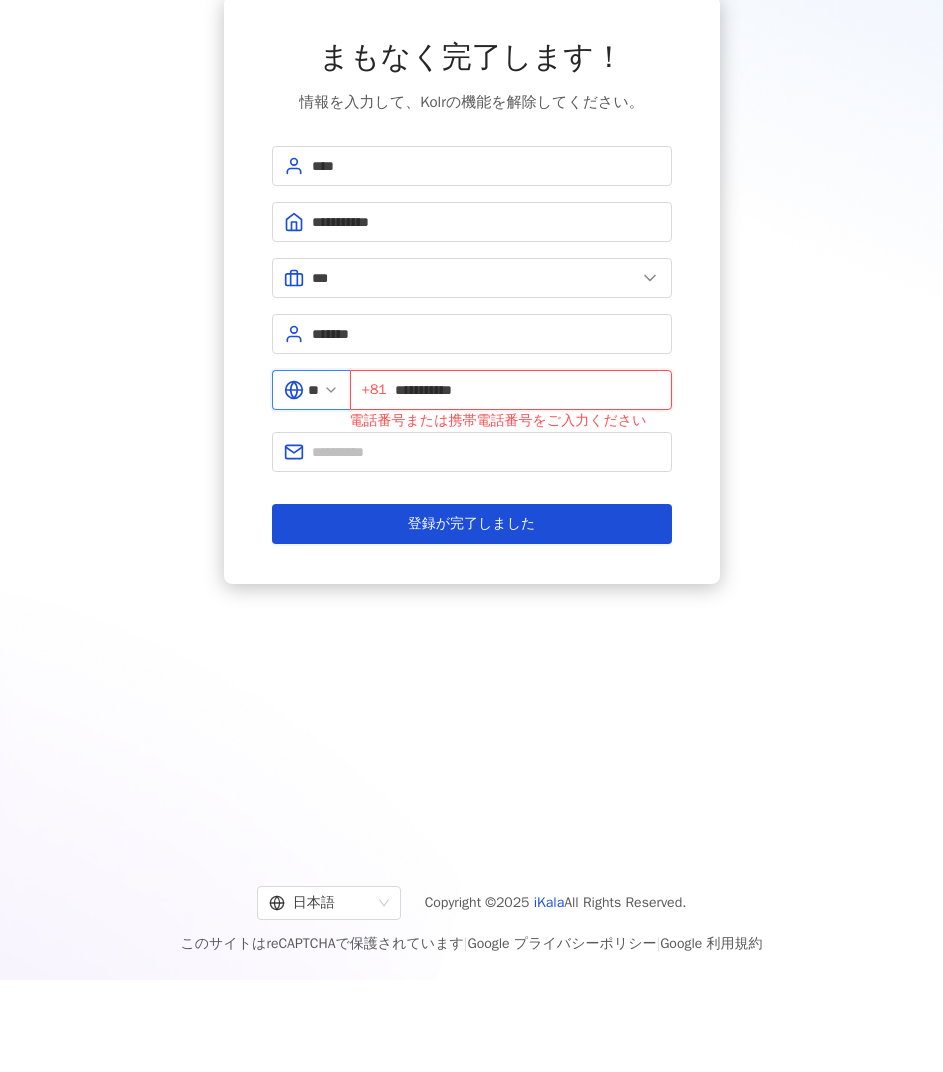 type on "**********" 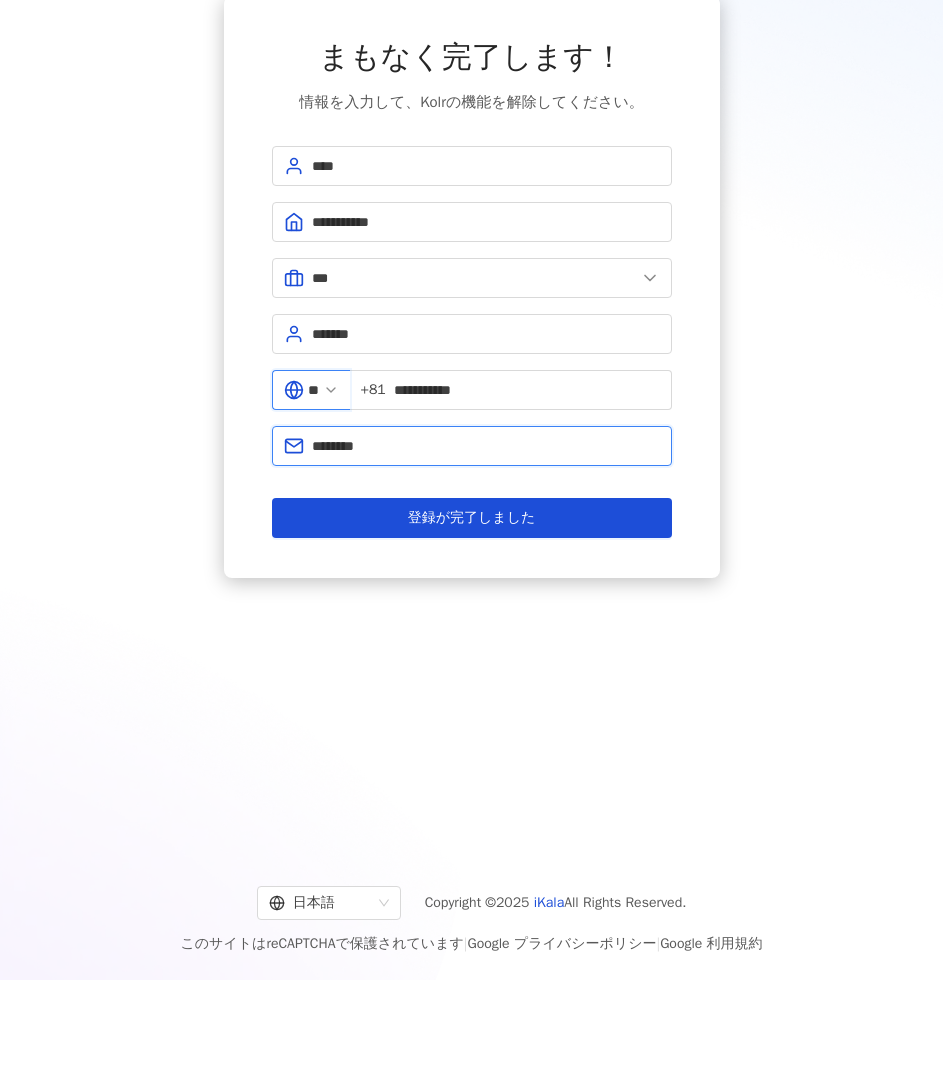 type on "**********" 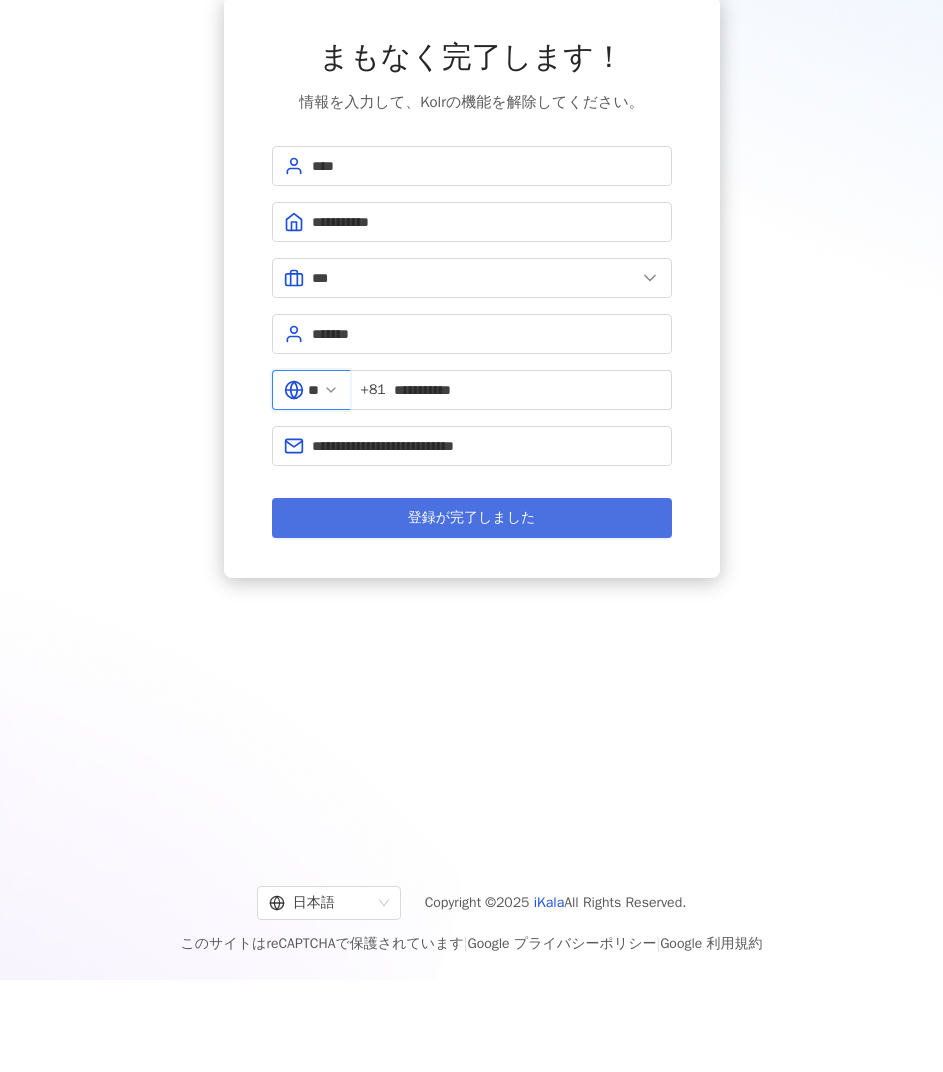click on "登録が完了しました" at bounding box center [472, 518] 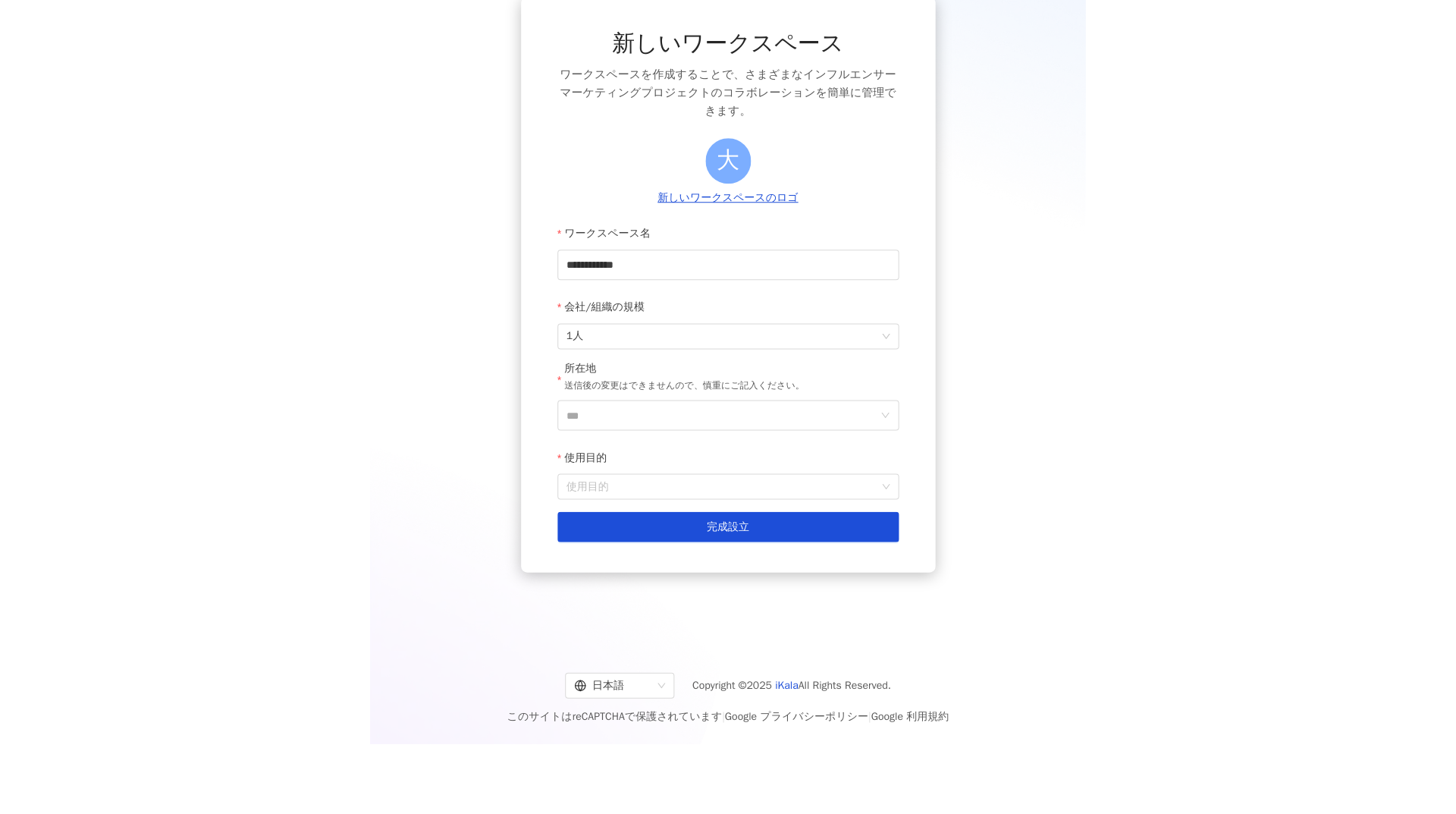 scroll, scrollTop: 0, scrollLeft: 0, axis: both 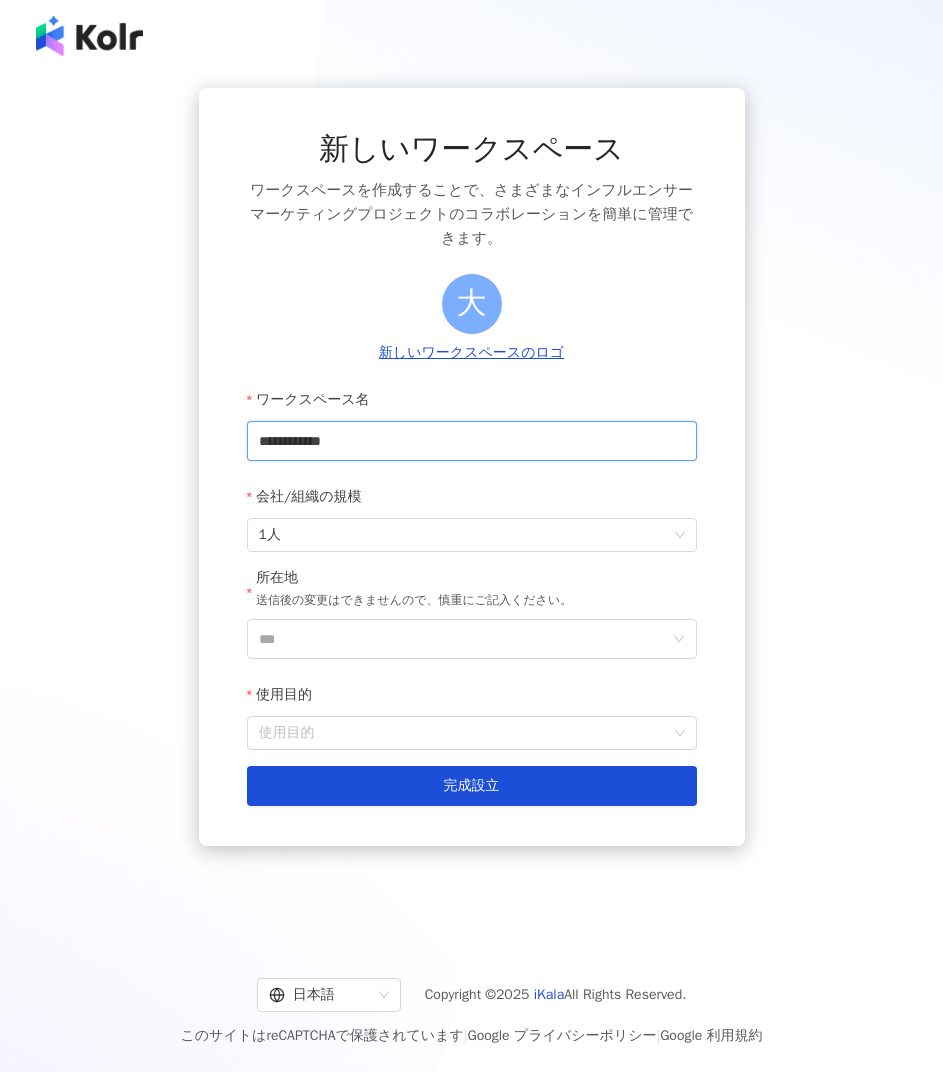click on "**********" at bounding box center (472, 441) 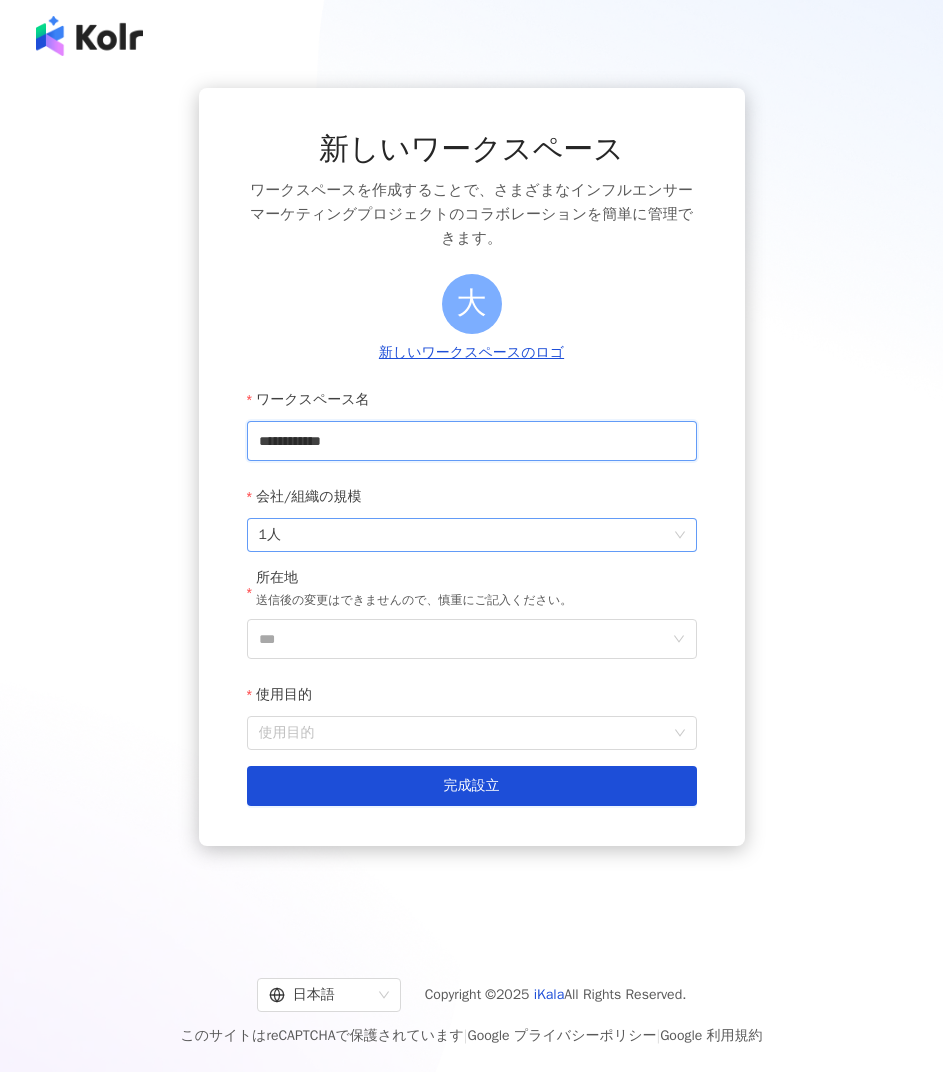 click on "1人" at bounding box center [472, 535] 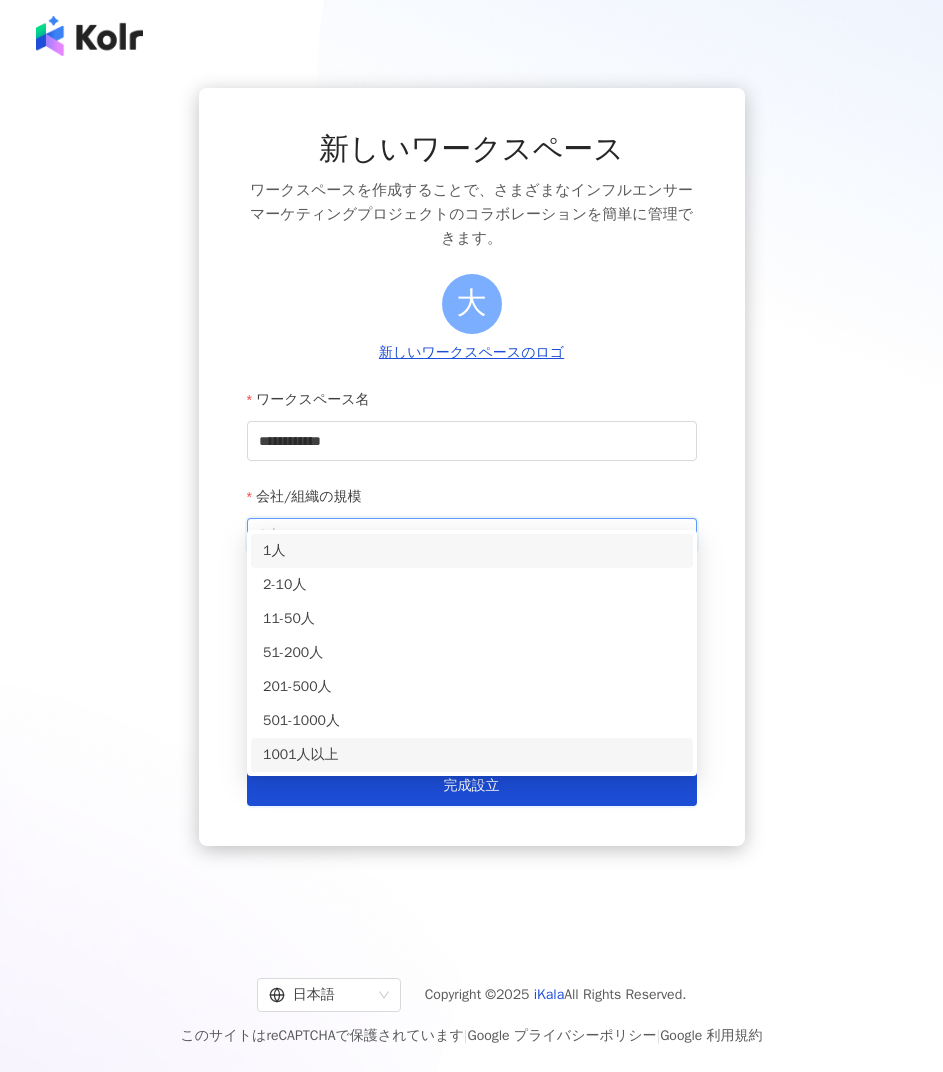 click on "1001人以上" at bounding box center [472, 755] 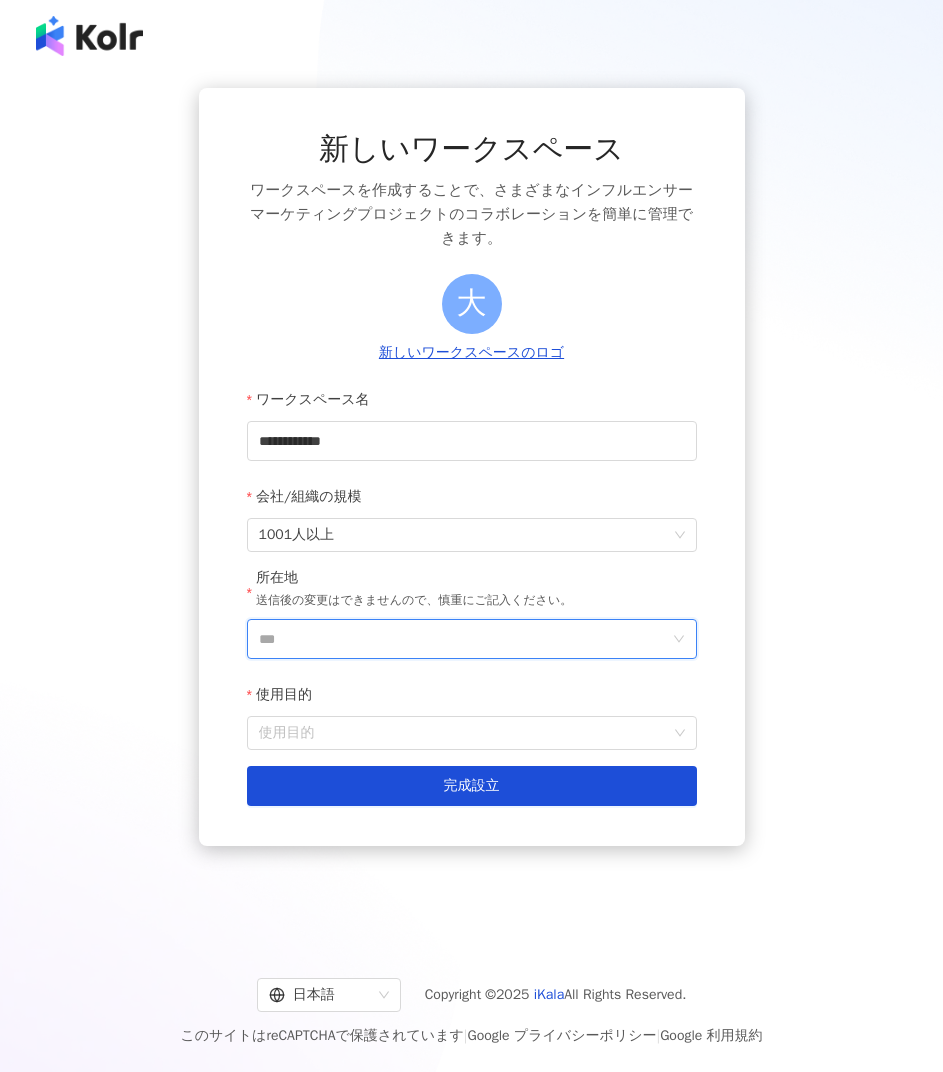 click on "***" at bounding box center (464, 639) 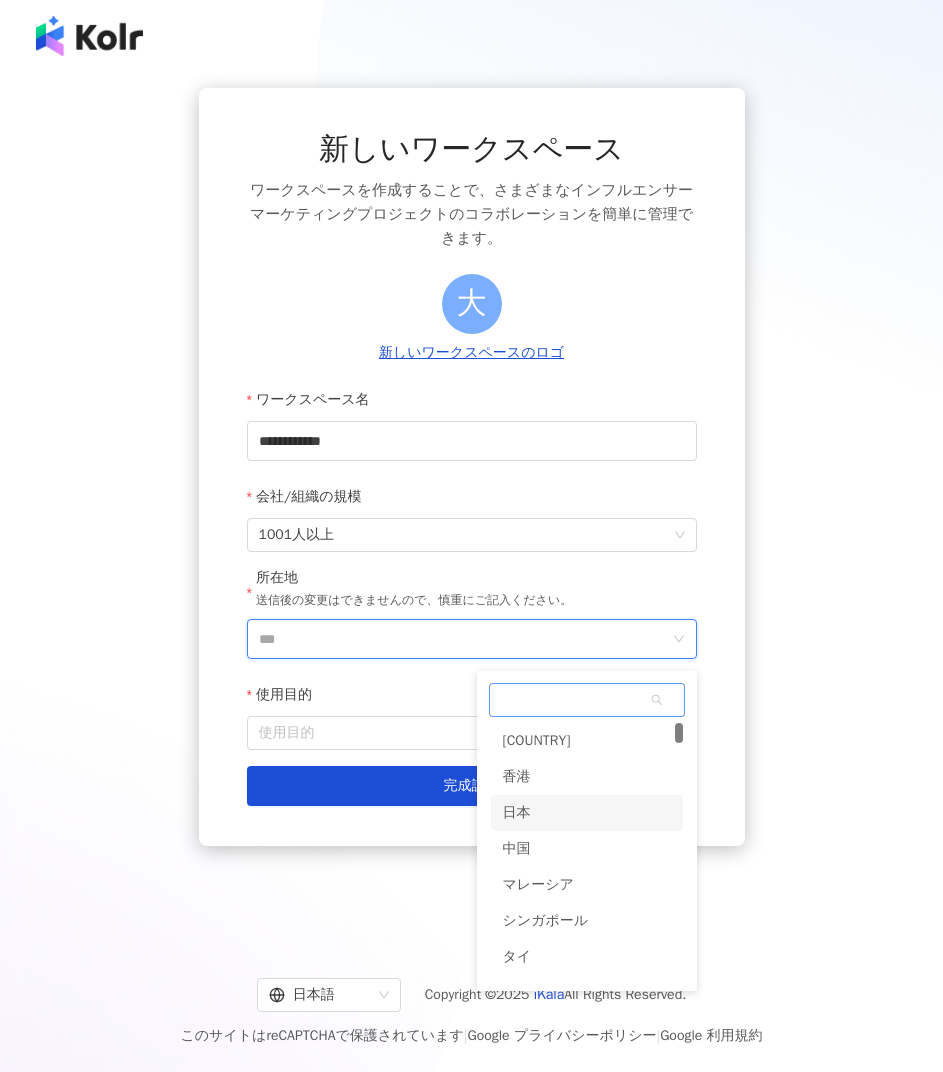 click on "日本" at bounding box center [587, 813] 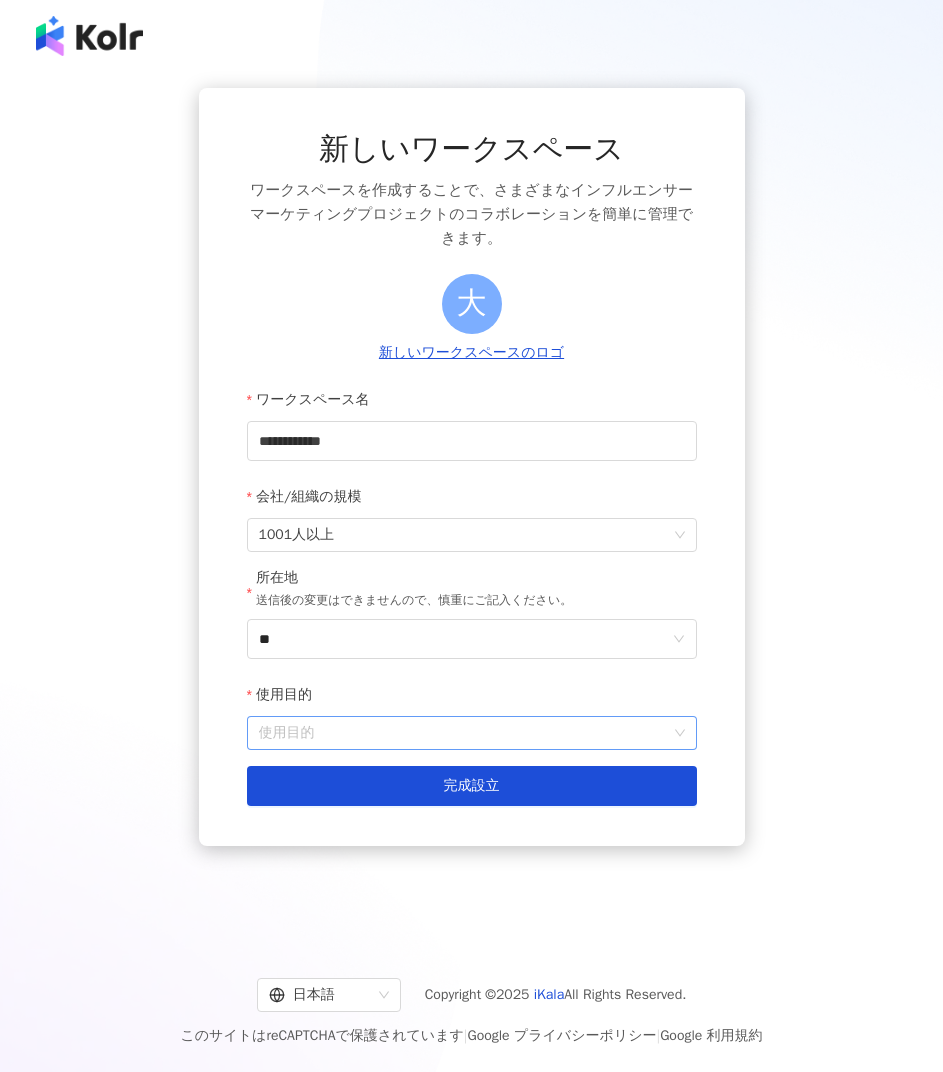 click on "使用目的" at bounding box center (472, 733) 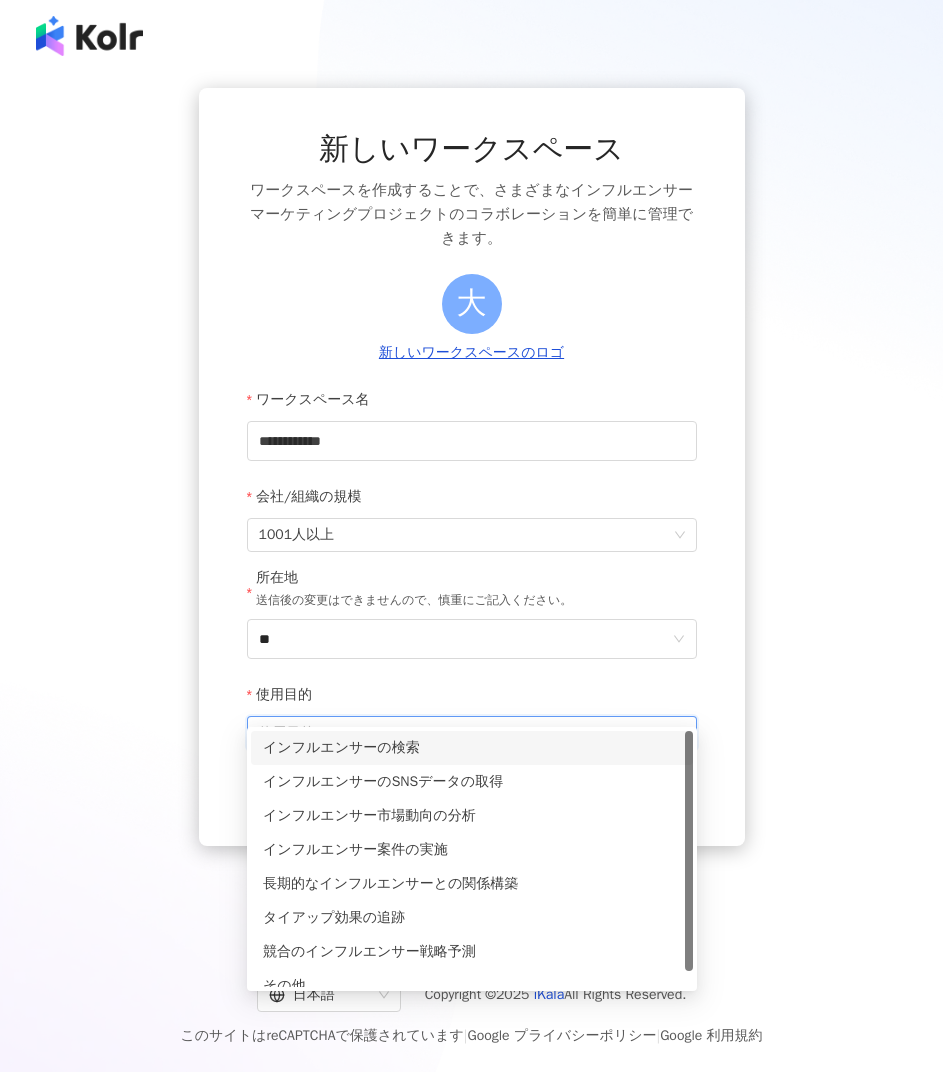 click on "インフルエンサーの検索" at bounding box center [472, 748] 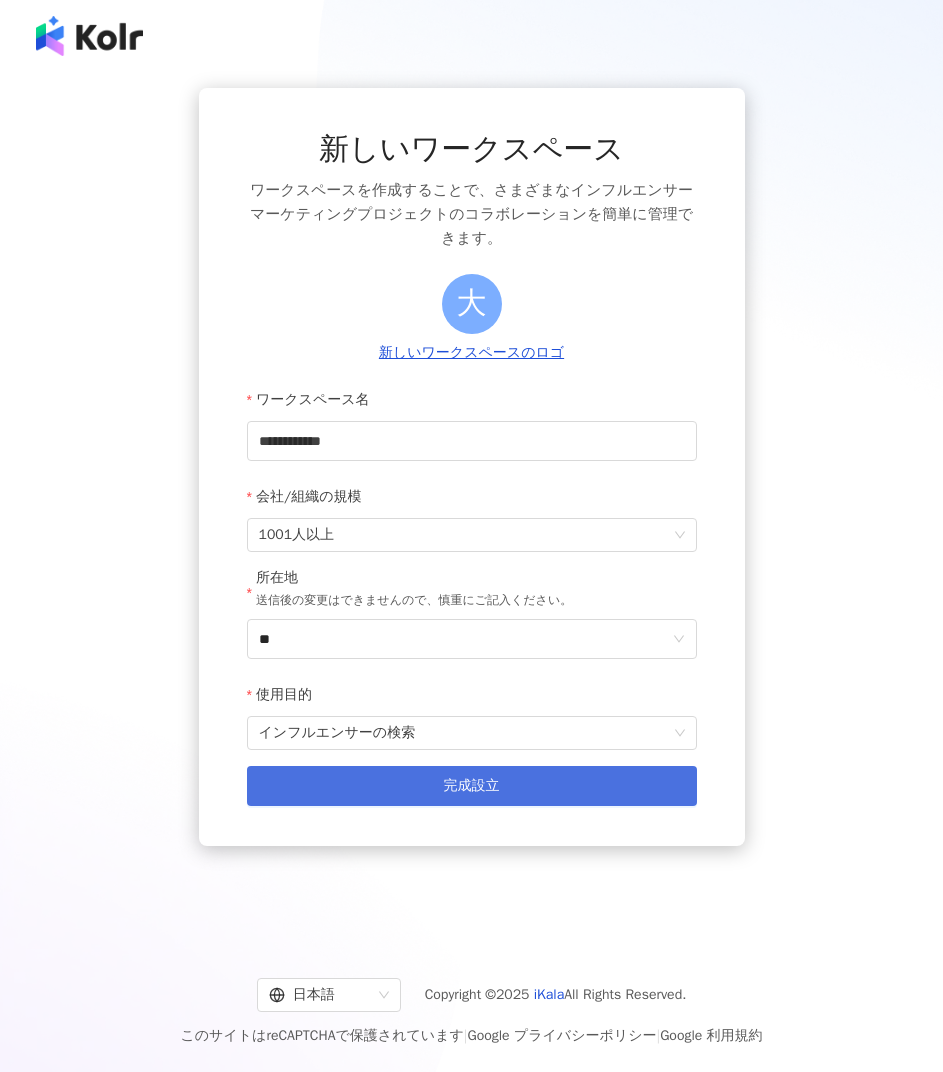 click on "完成設立" at bounding box center (472, 786) 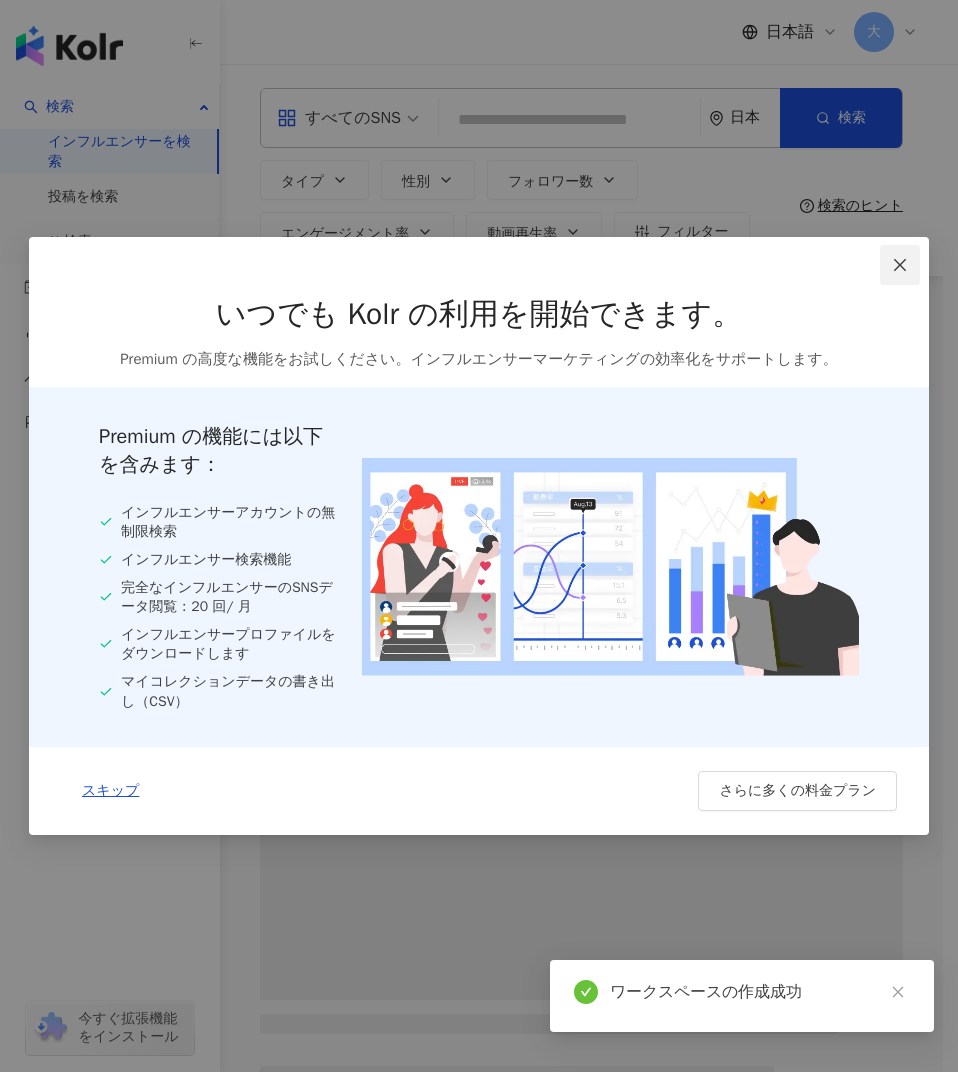 click 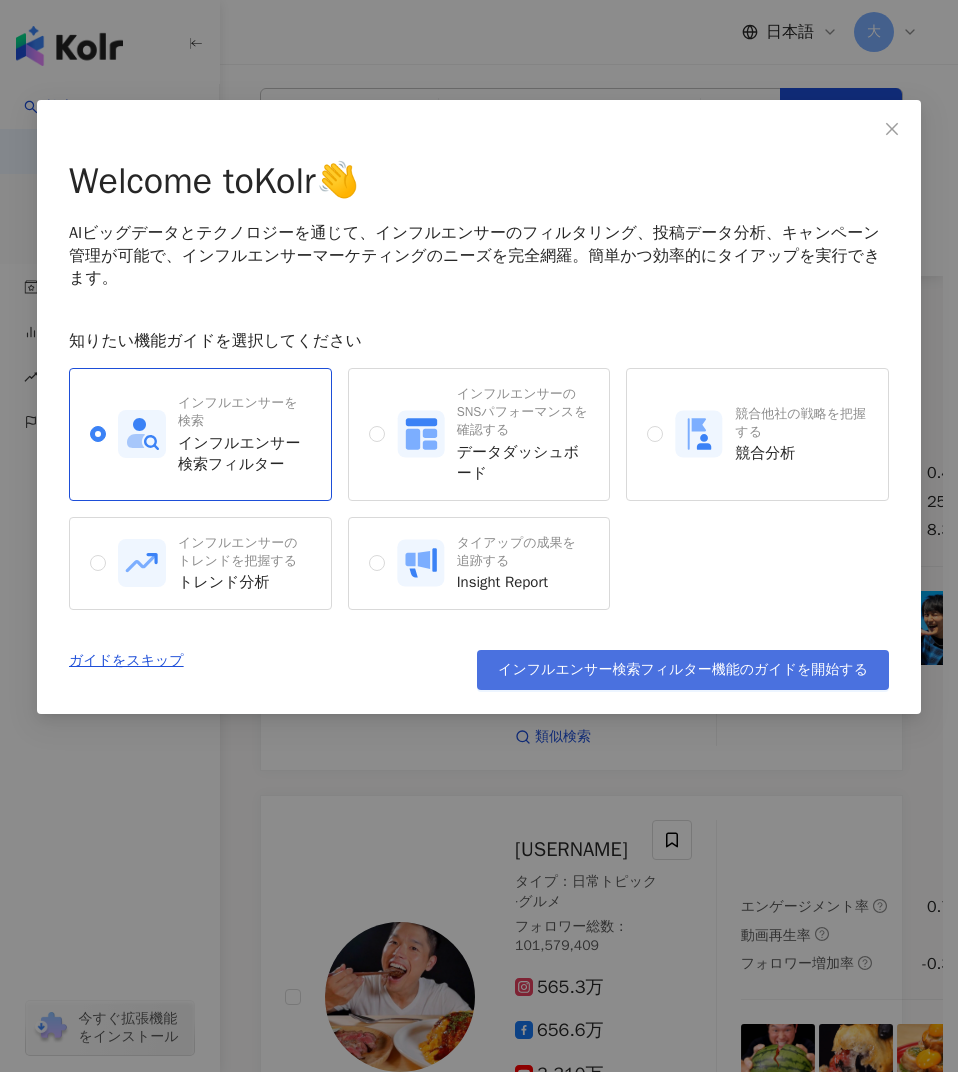 click on "インフルエンサー検索フィルター機能のガイドを開始する" at bounding box center (683, 670) 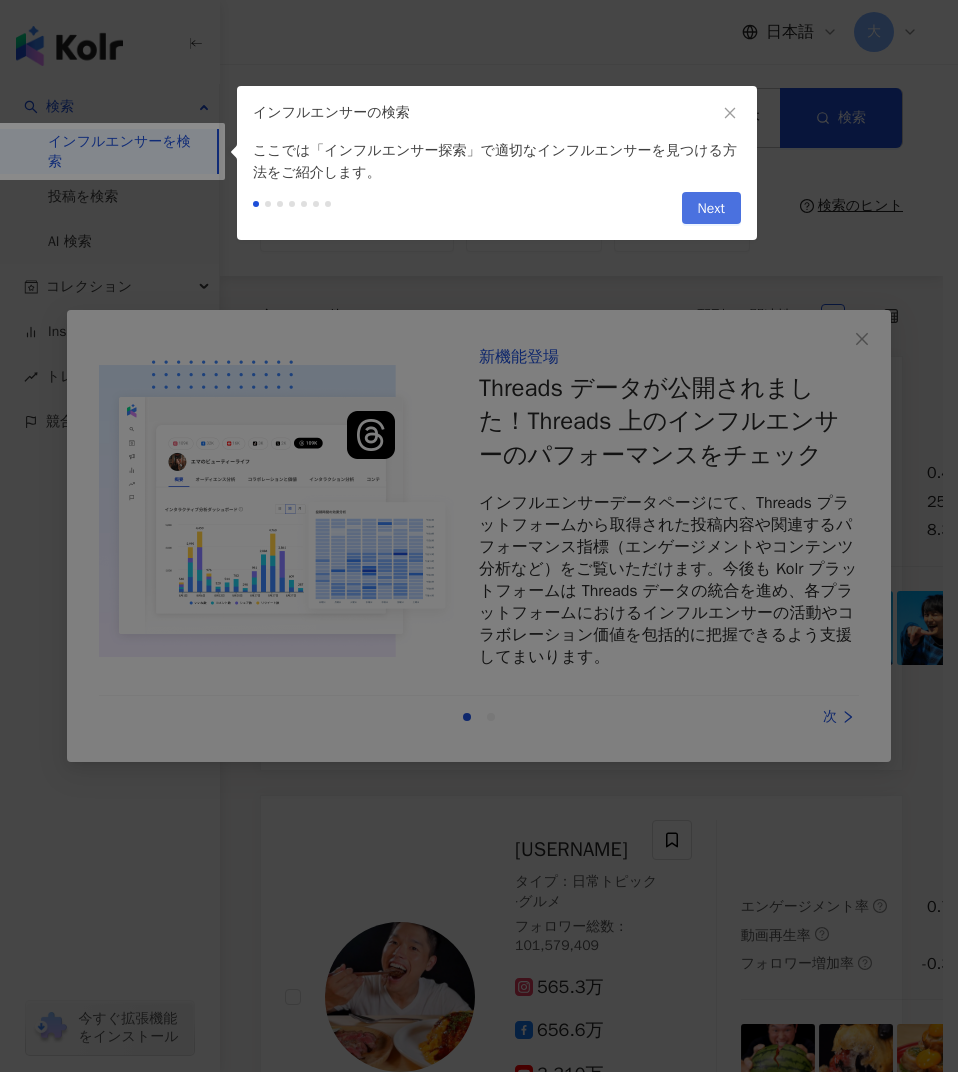 click on "Next" at bounding box center (711, 208) 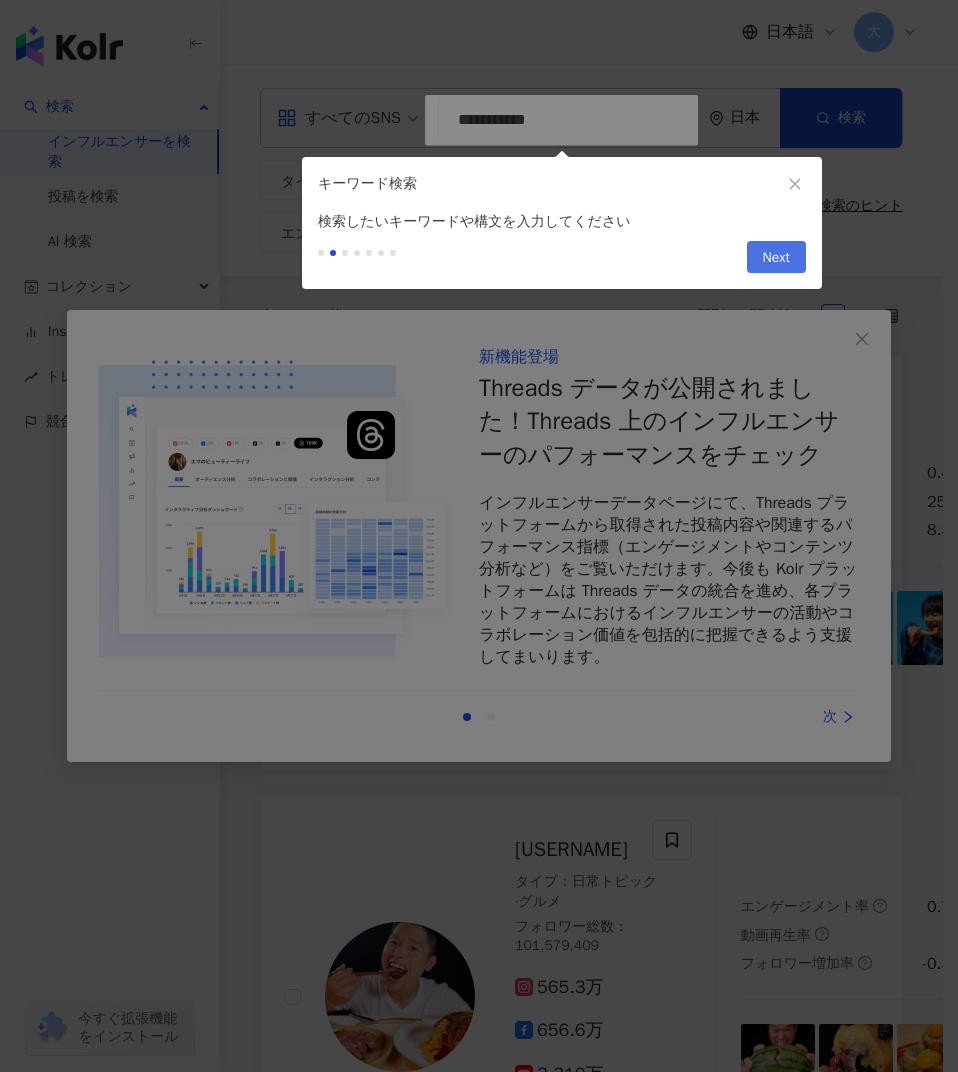 type on "**********" 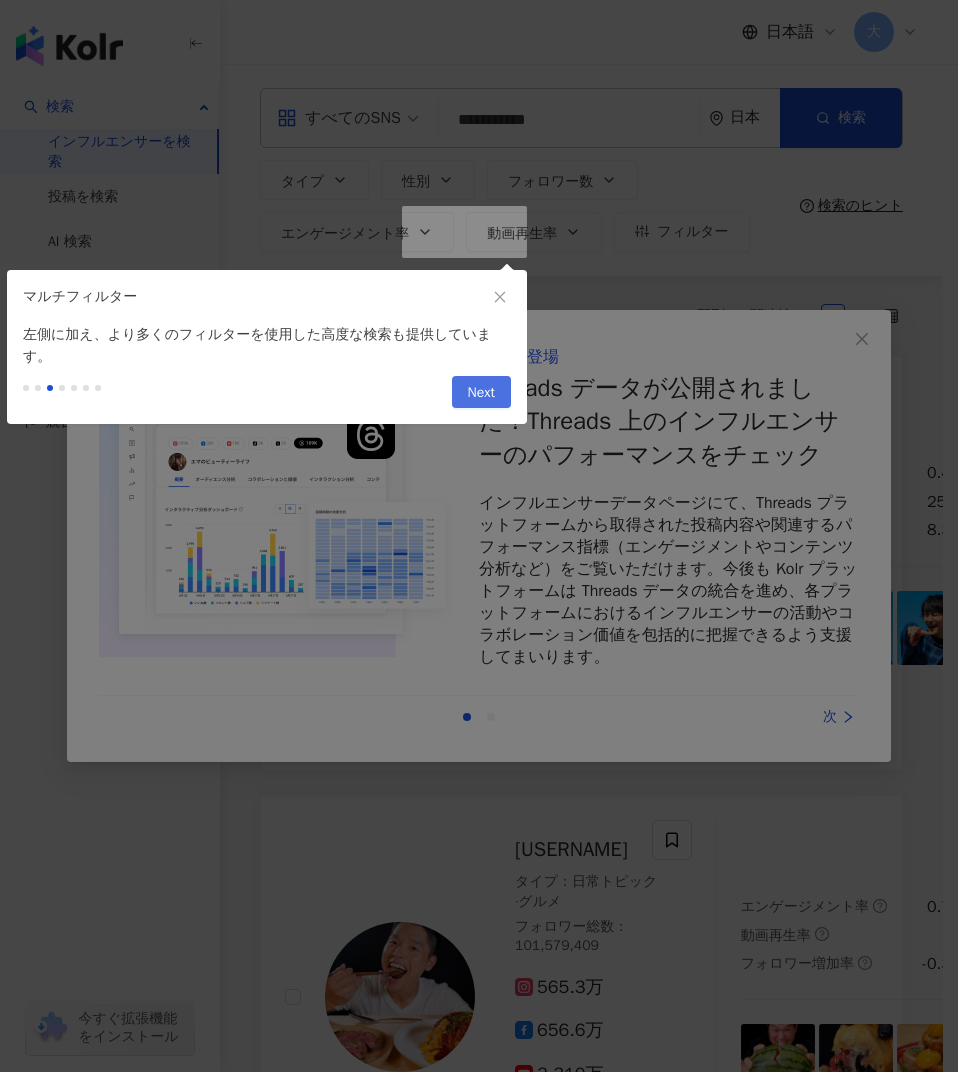 click on "Next" at bounding box center (481, 392) 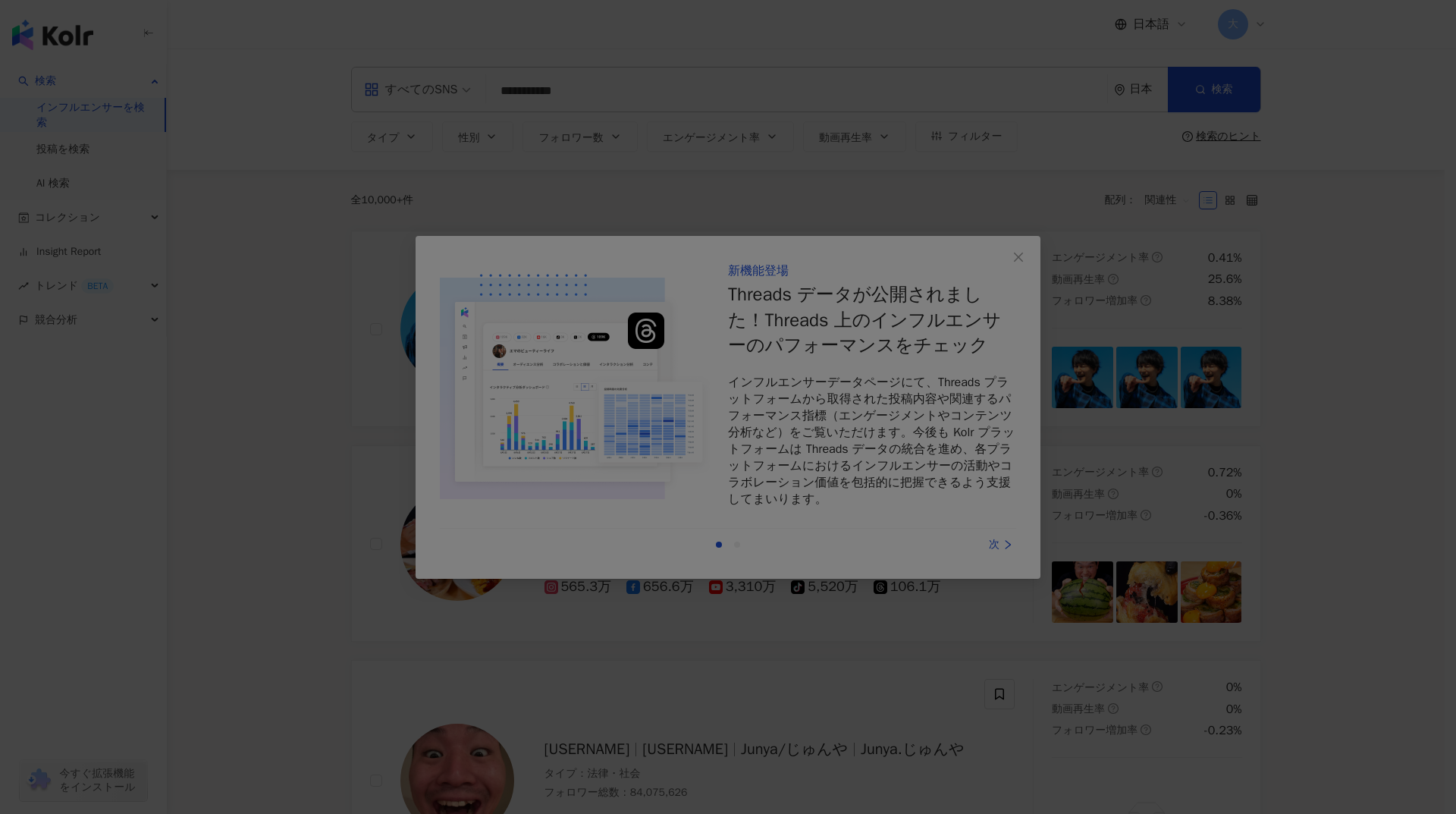 click at bounding box center (728, 407) 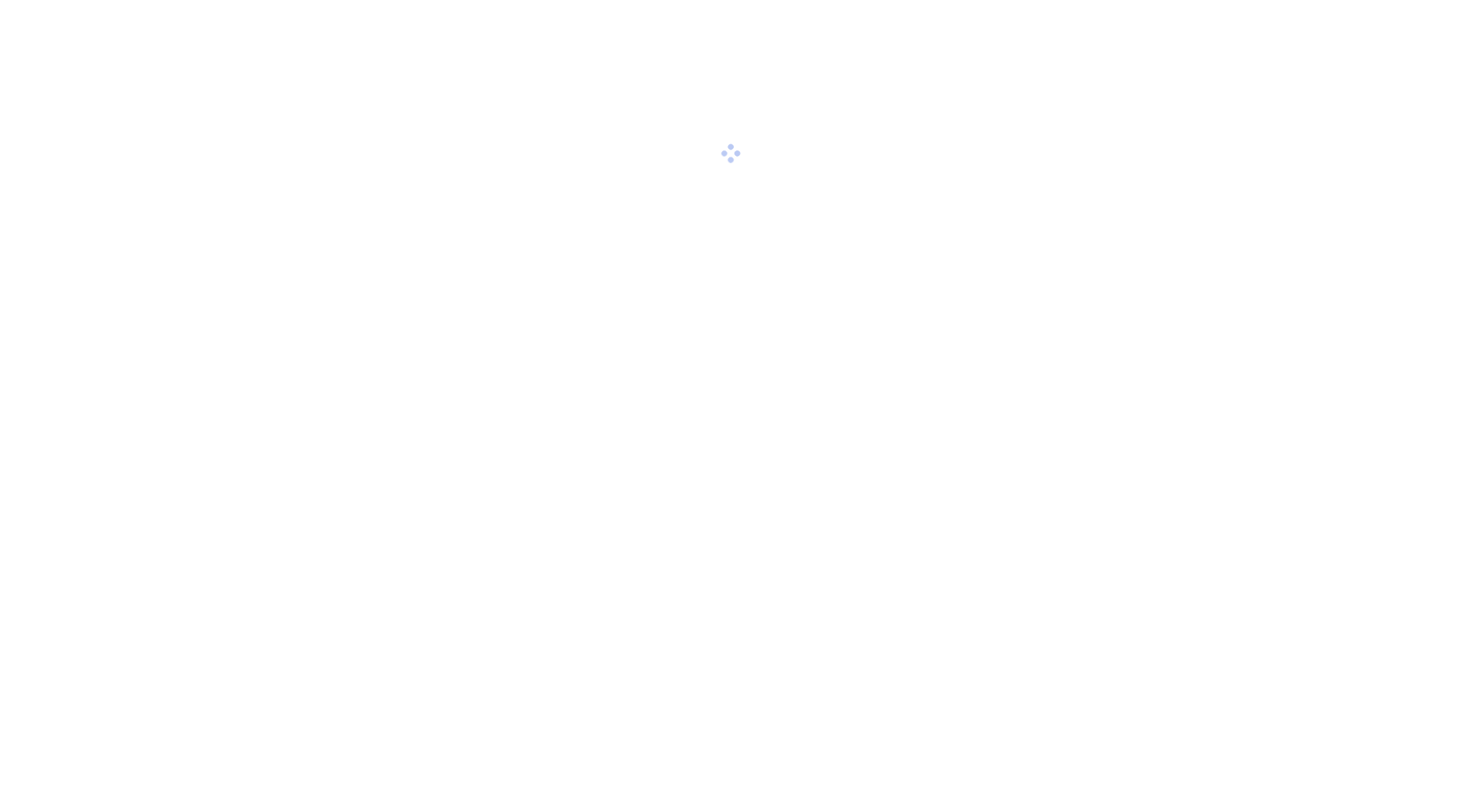 scroll, scrollTop: 0, scrollLeft: 0, axis: both 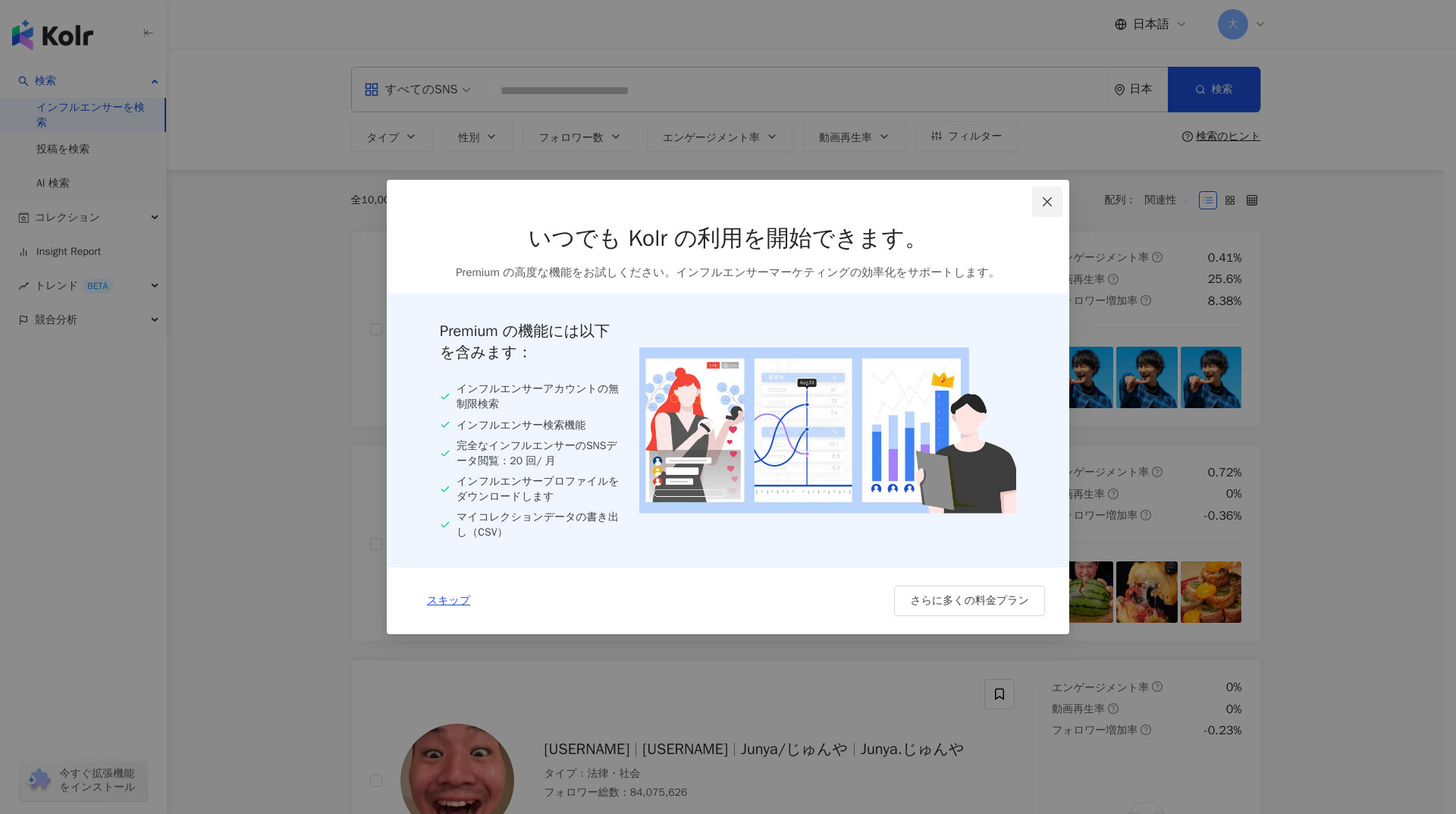 click at bounding box center (1047, 202) 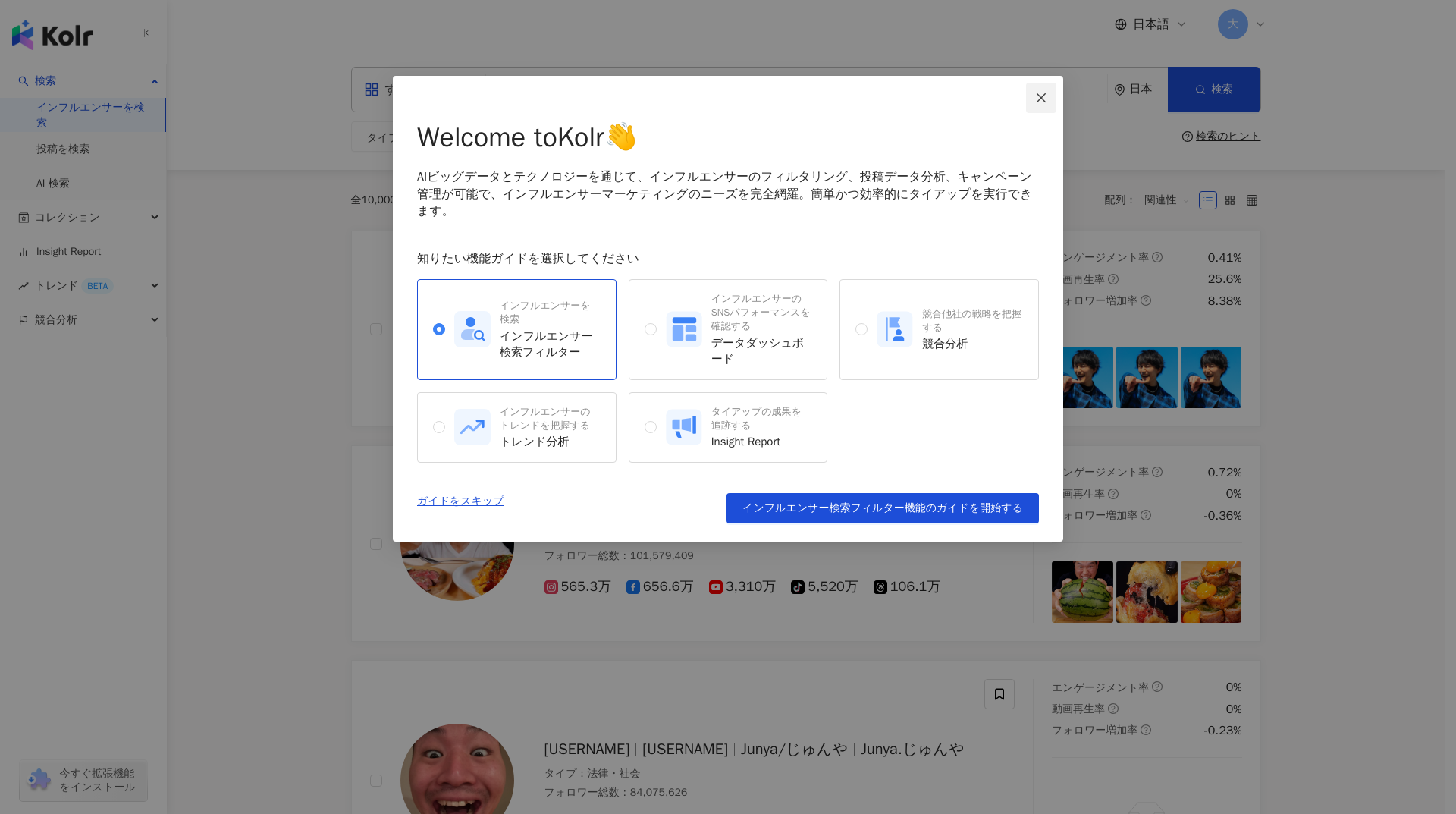 click 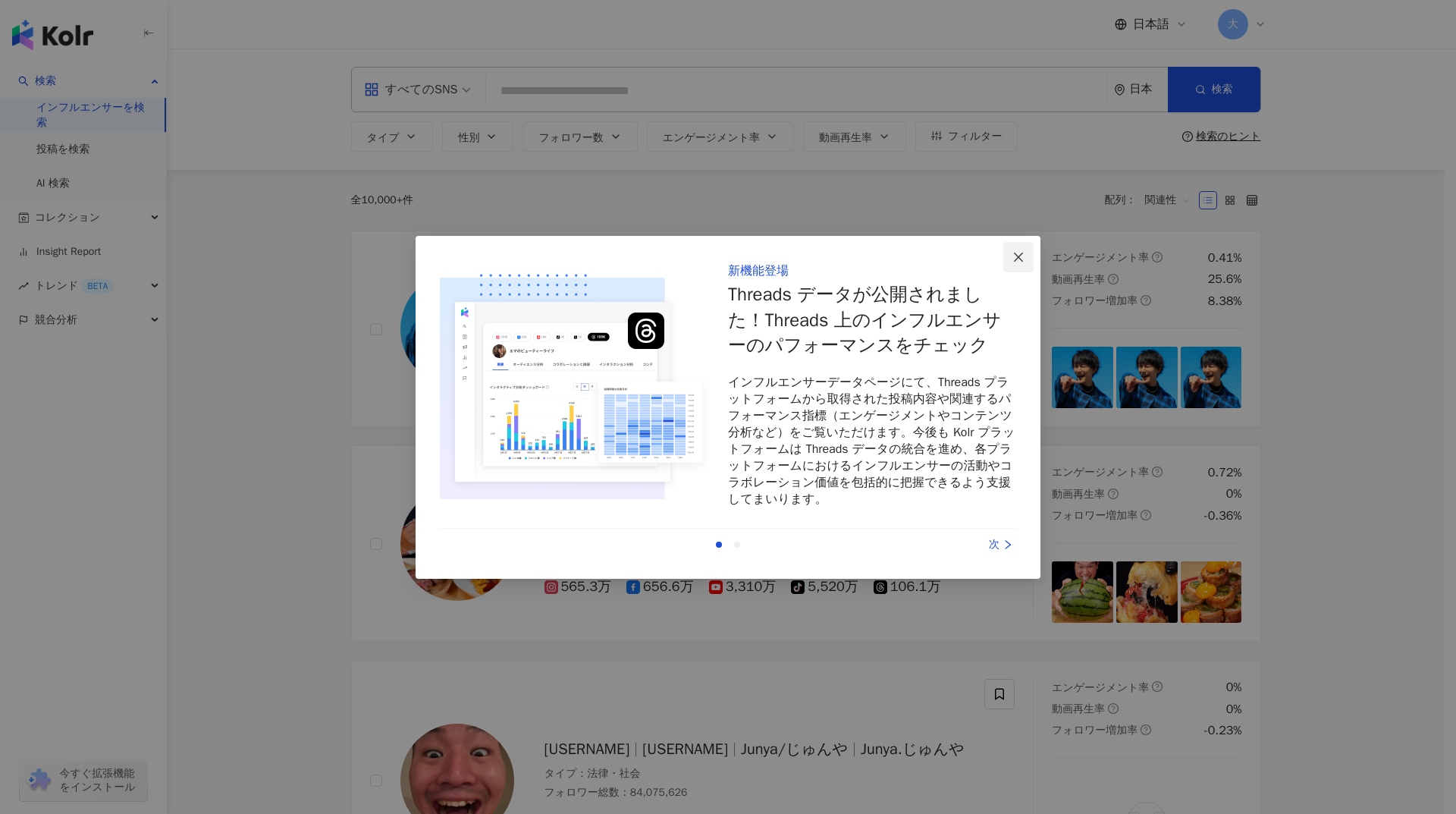 click 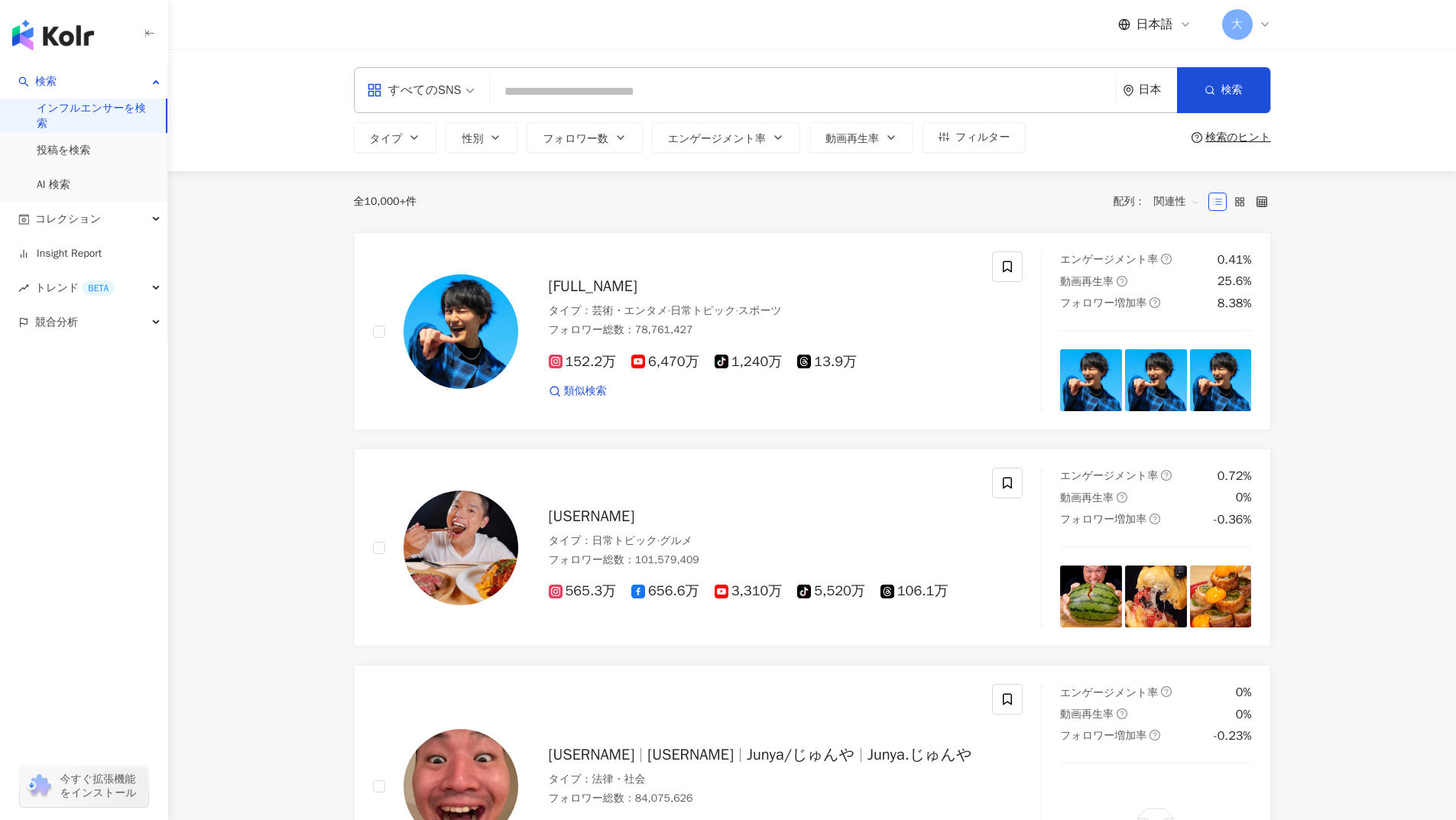 click at bounding box center (421, 90) 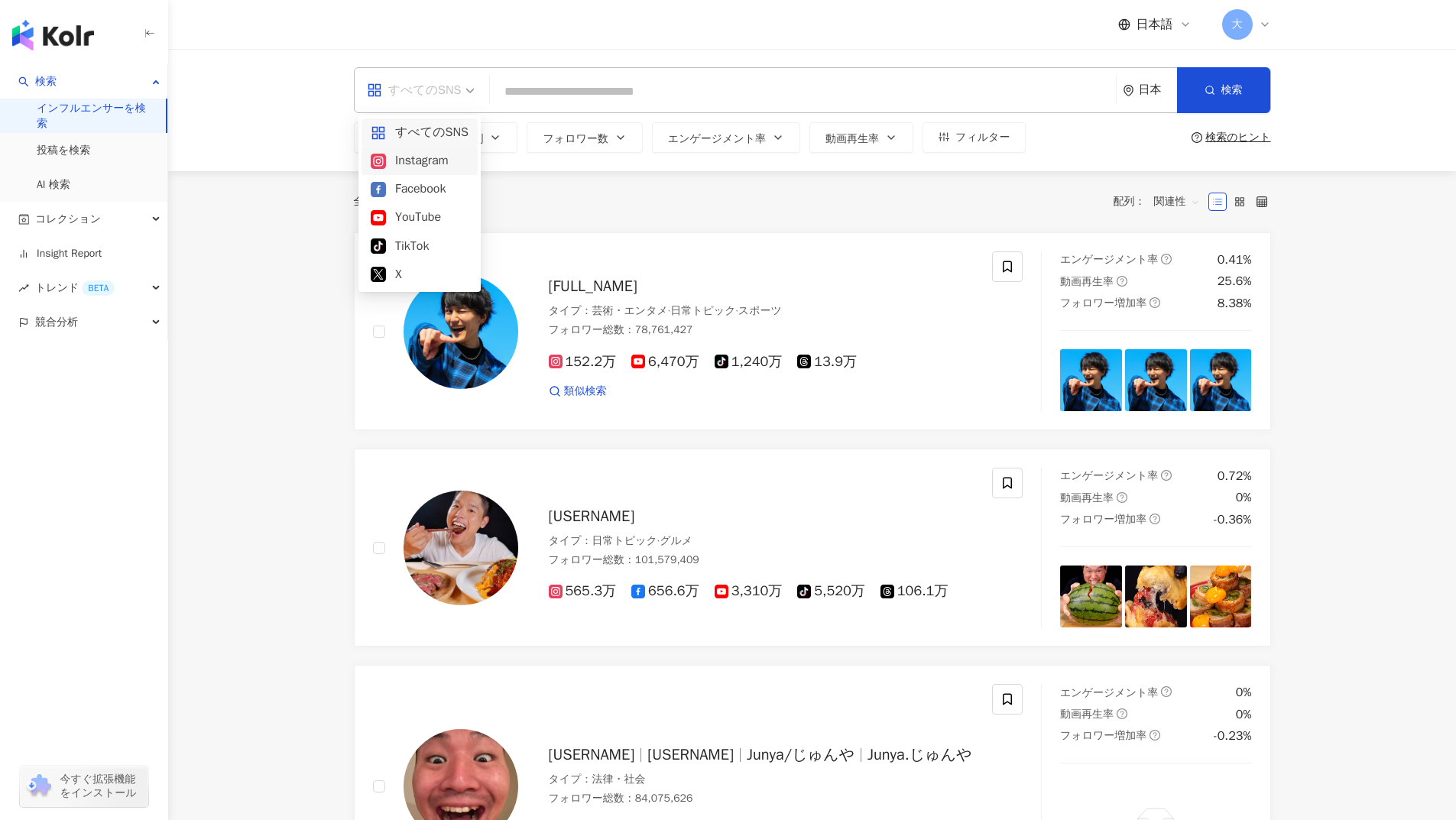 click on "Instagram" at bounding box center [420, 160] 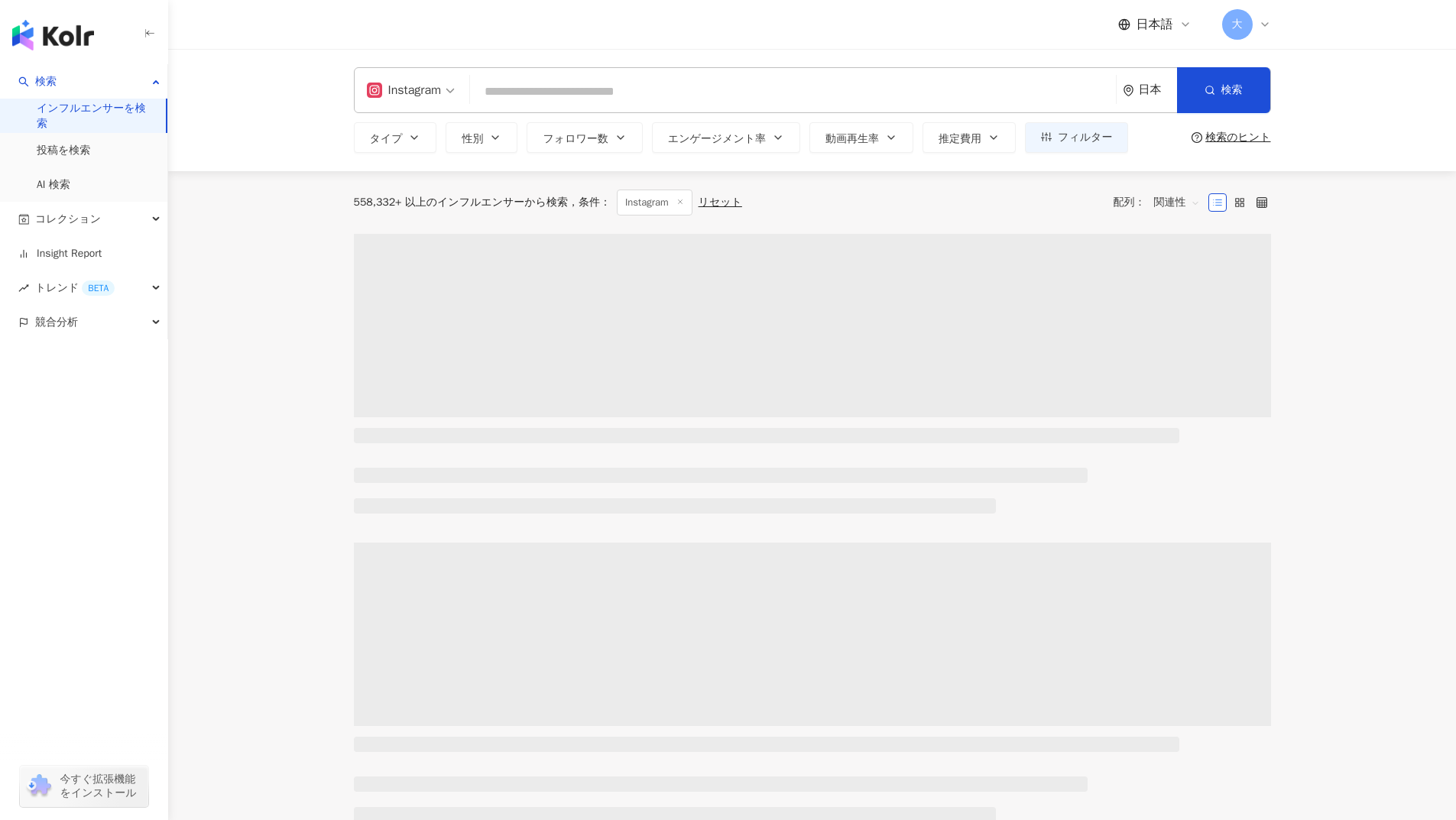 click at bounding box center [793, 92] 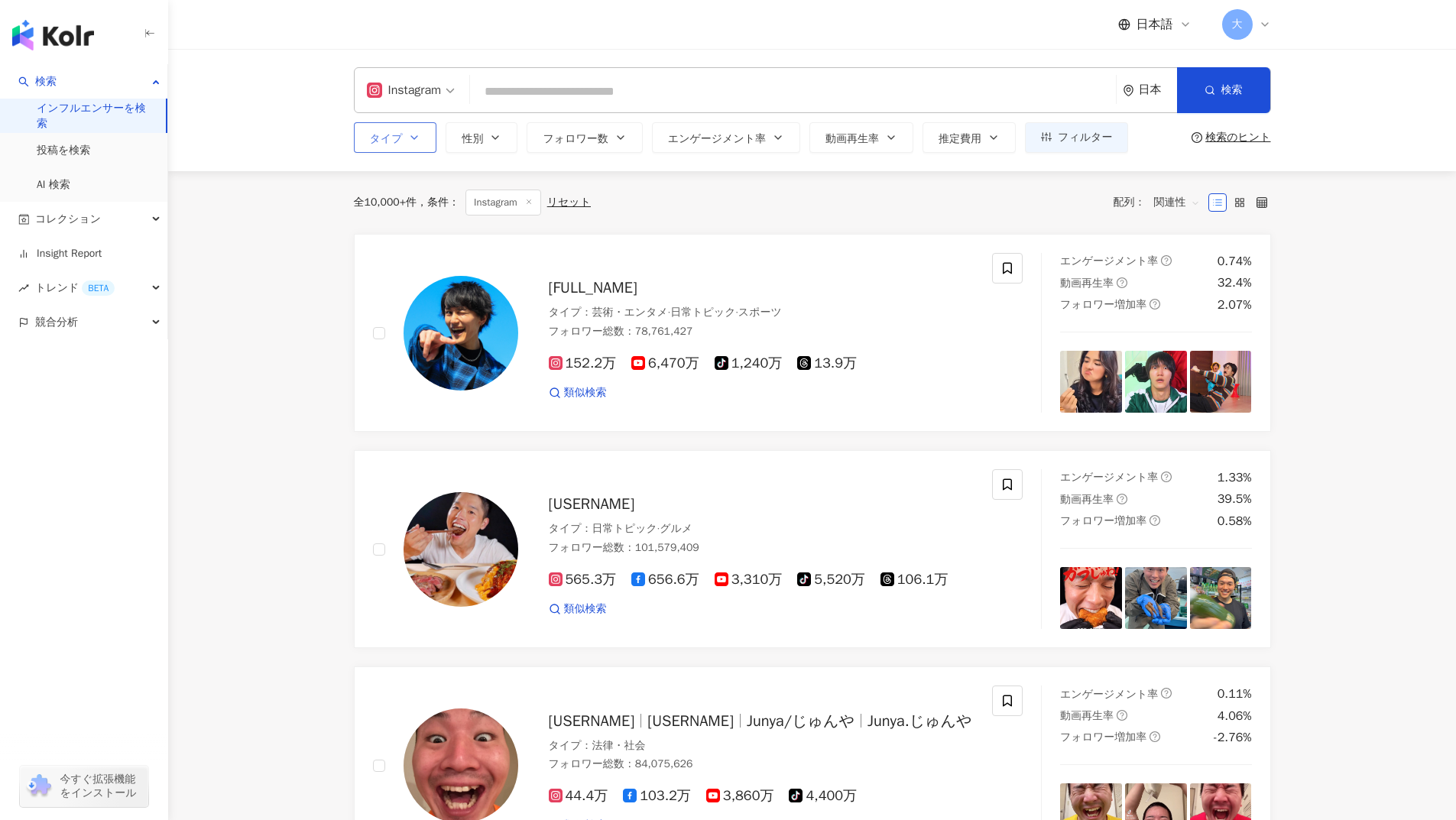 click on "タイプ" at bounding box center [395, 138] 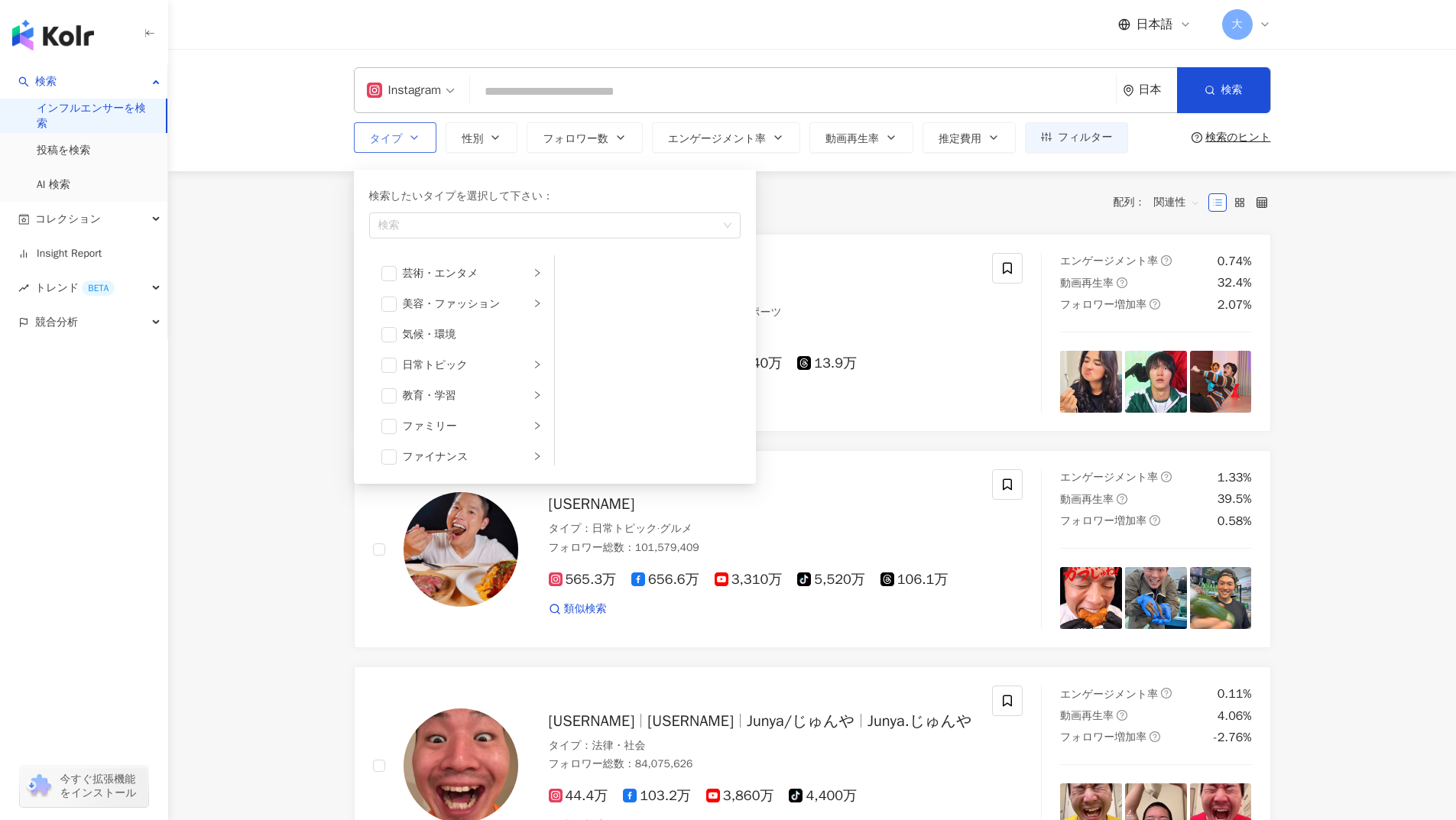 click 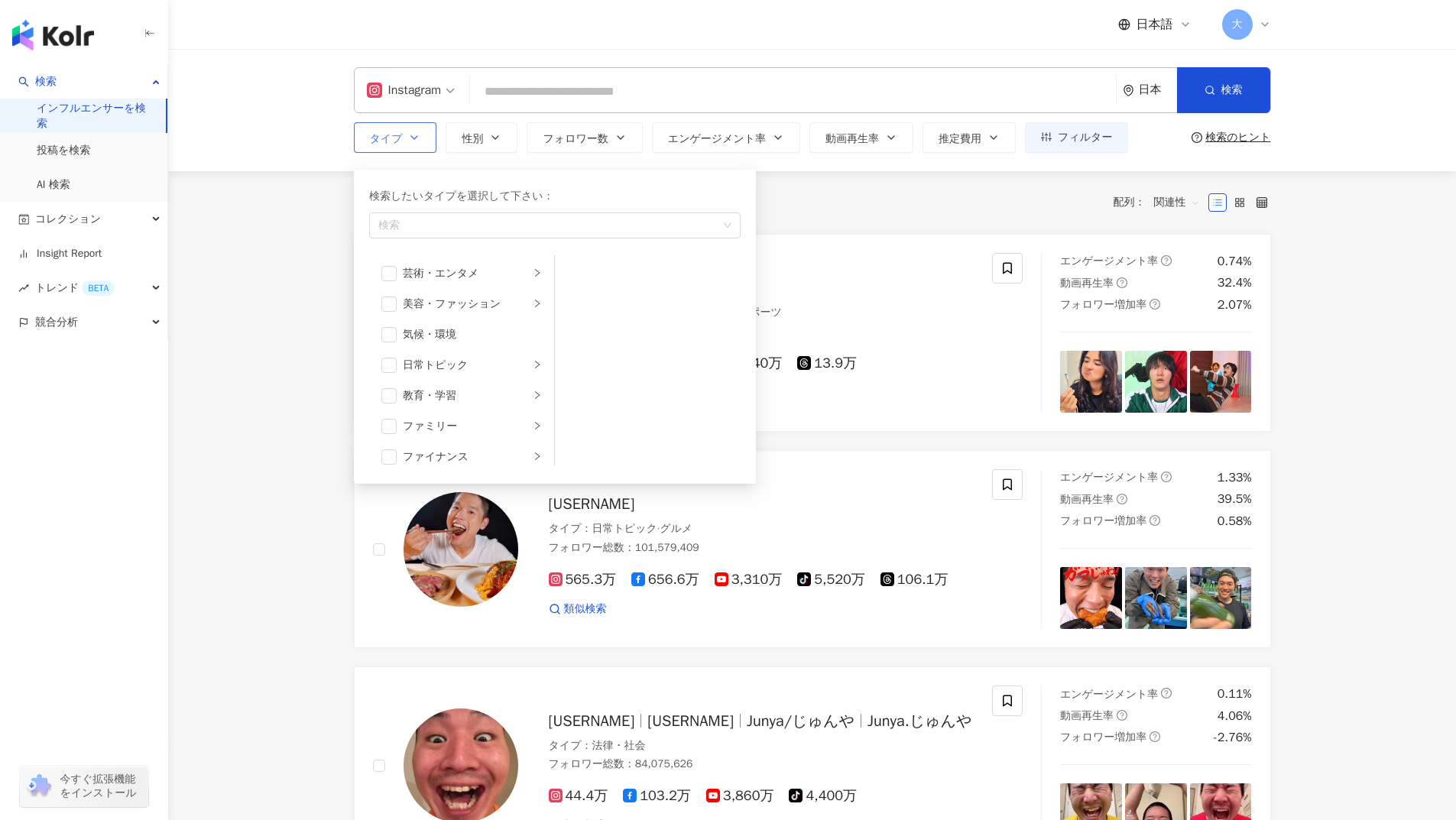 click 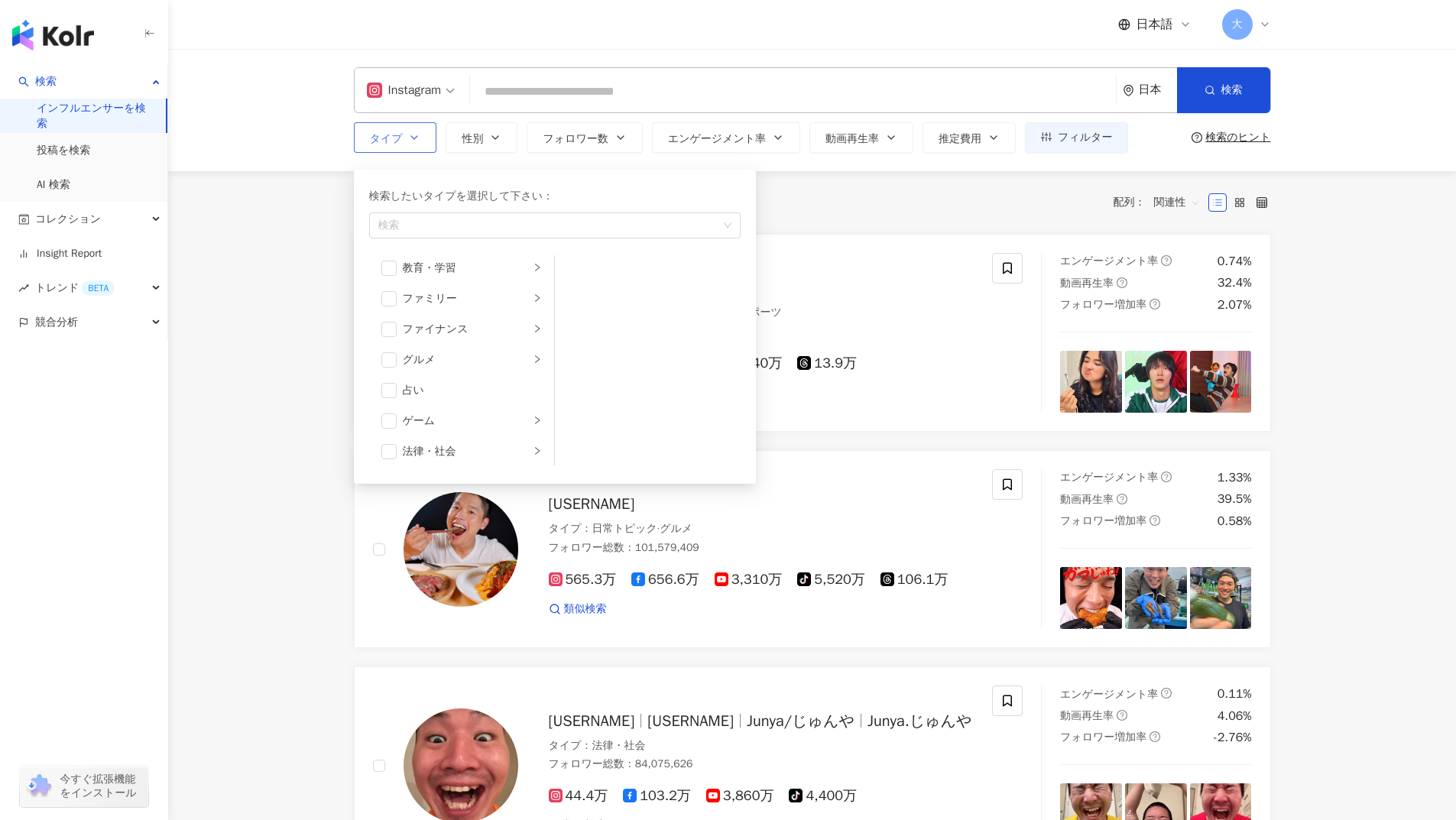 scroll, scrollTop: 129, scrollLeft: 0, axis: vertical 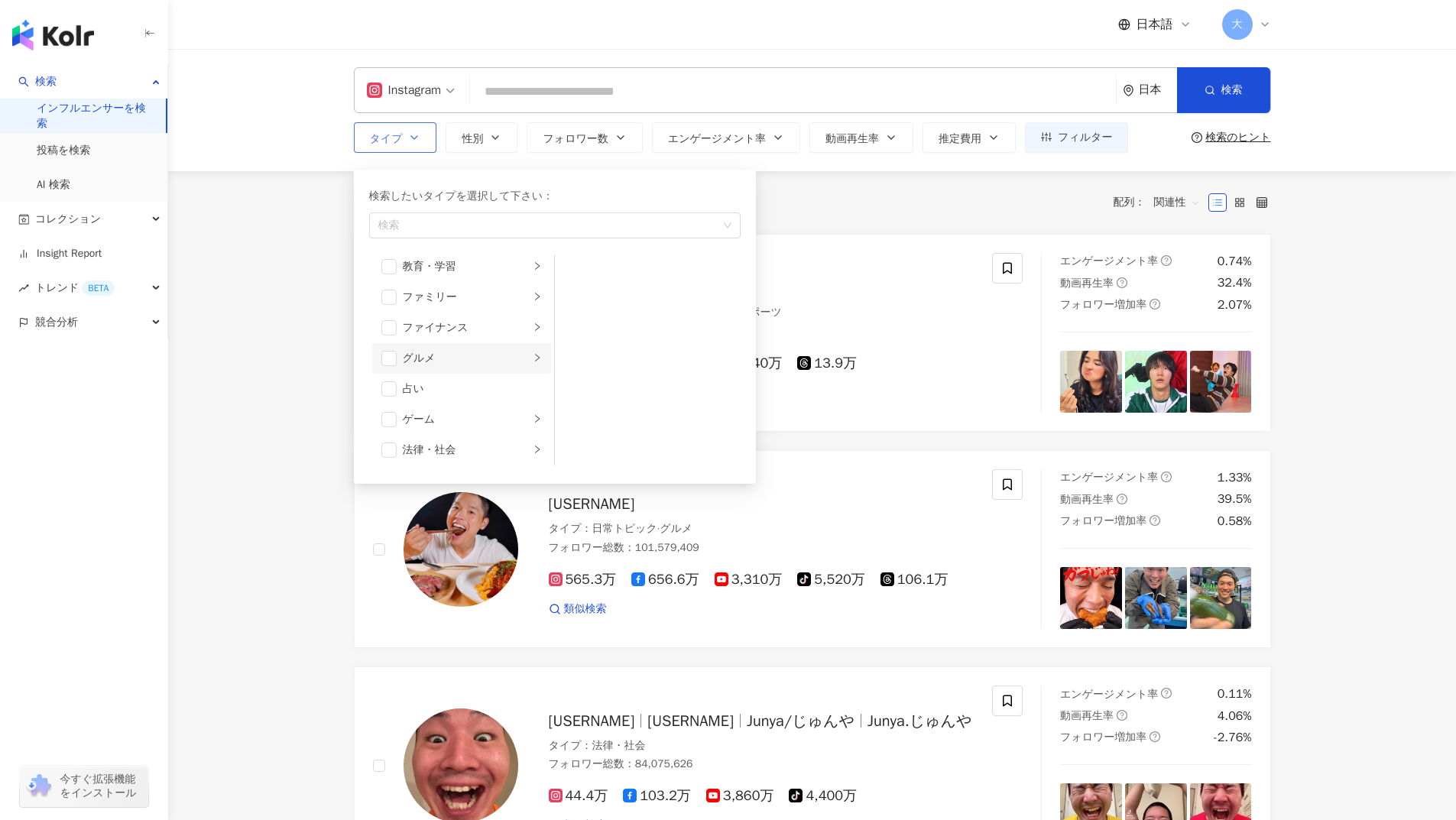 click on "グルメ" at bounding box center [462, 358] 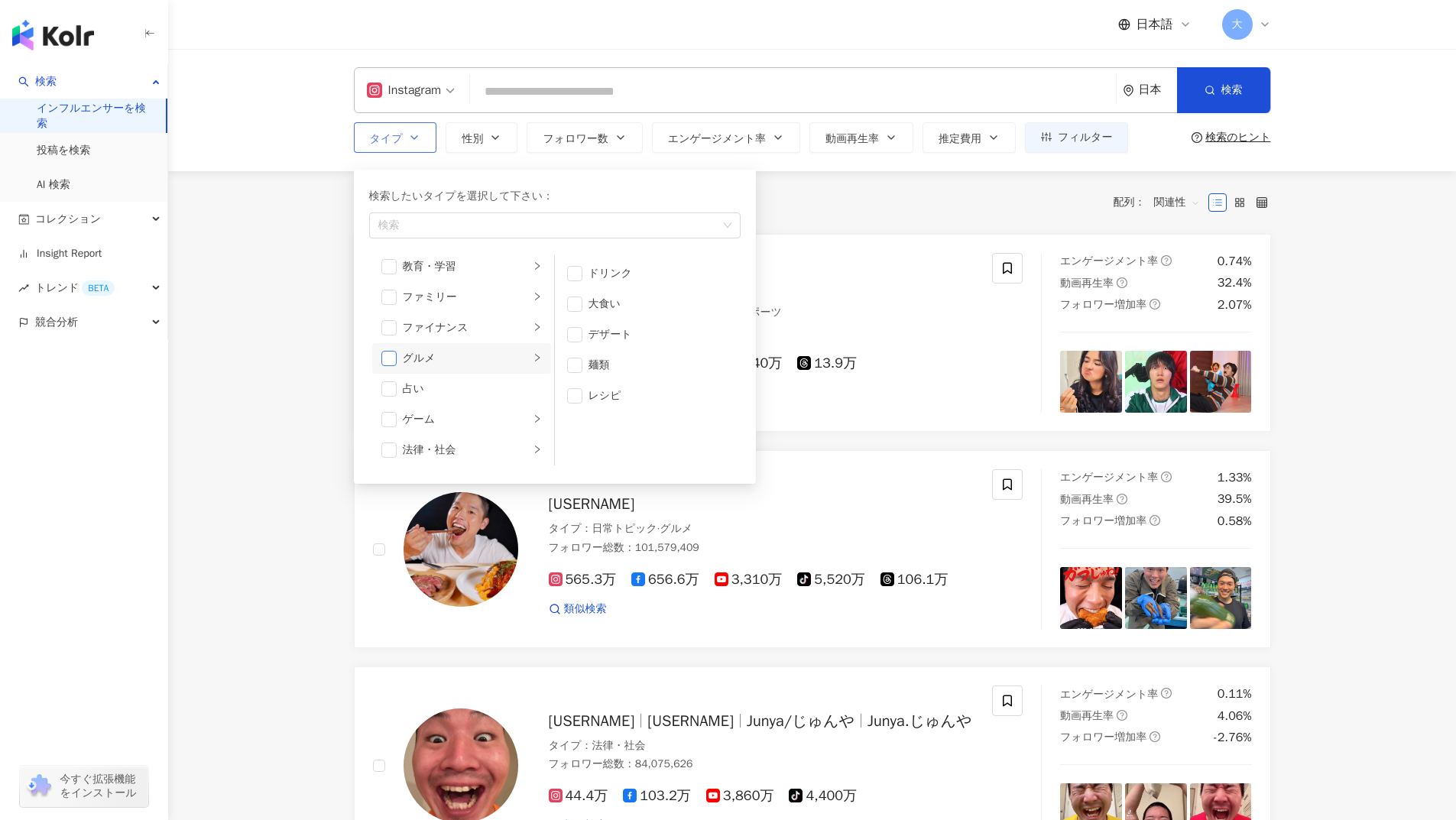 click at bounding box center (389, 358) 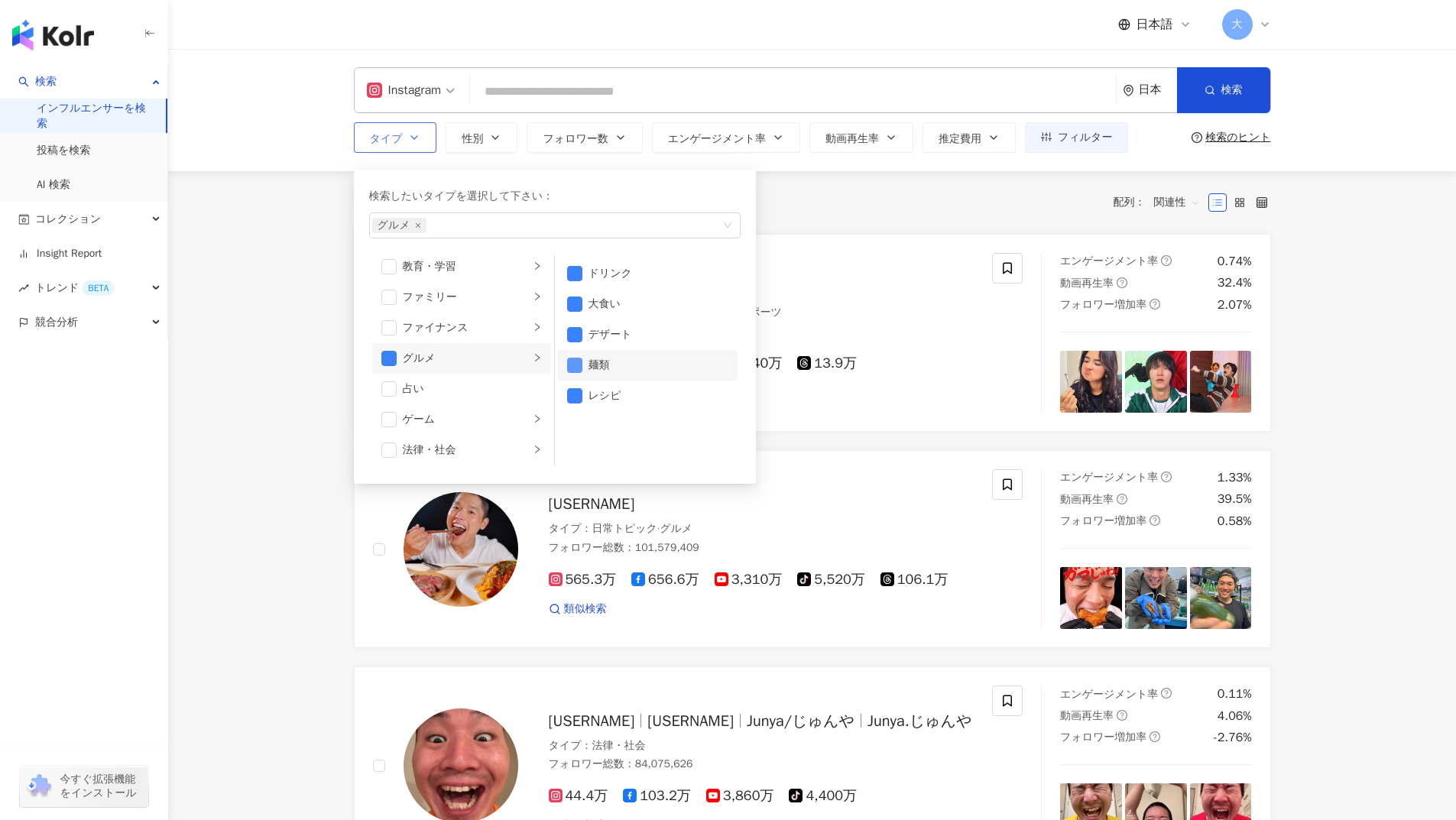 click at bounding box center [575, 365] 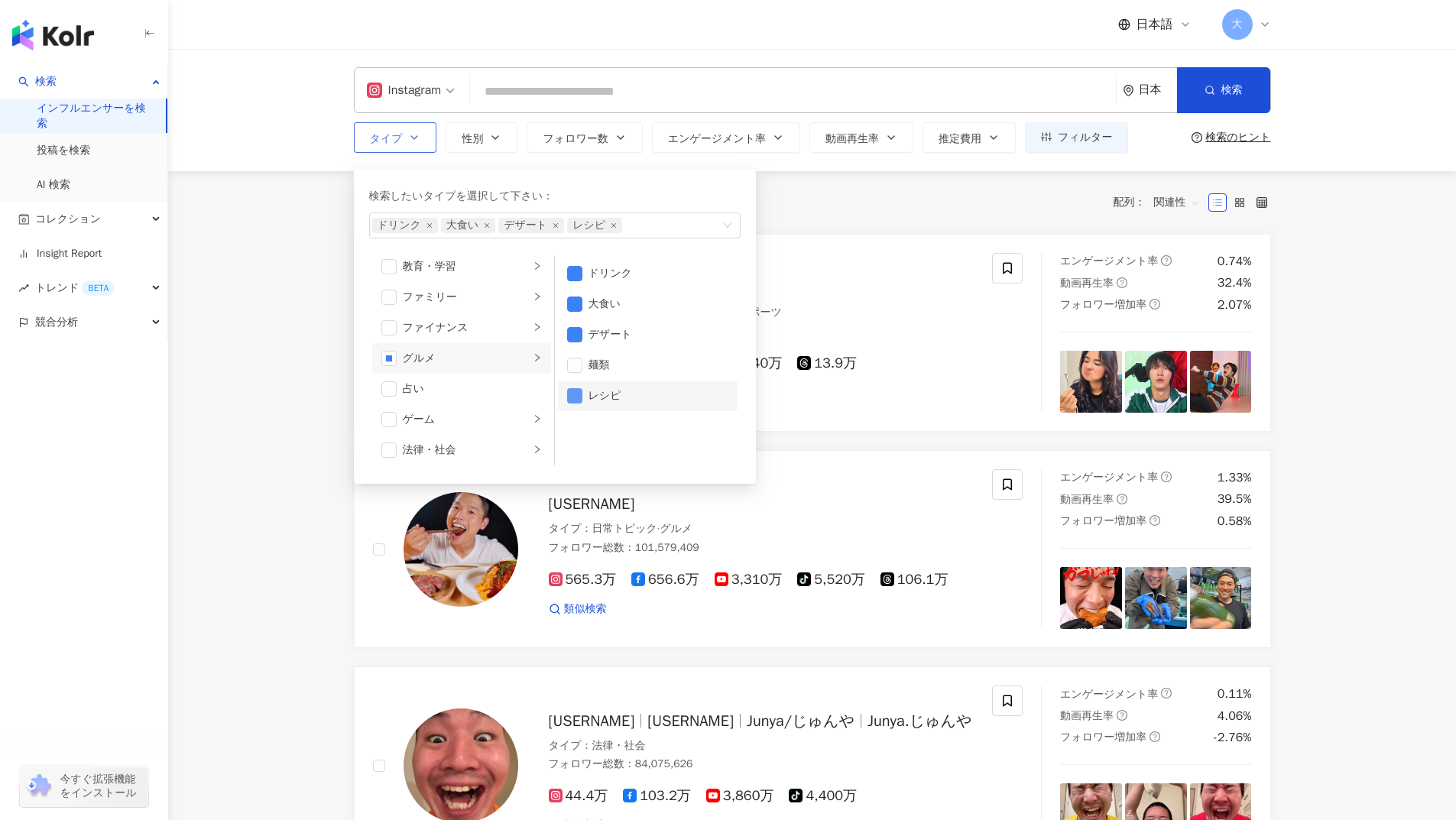 click at bounding box center (575, 396) 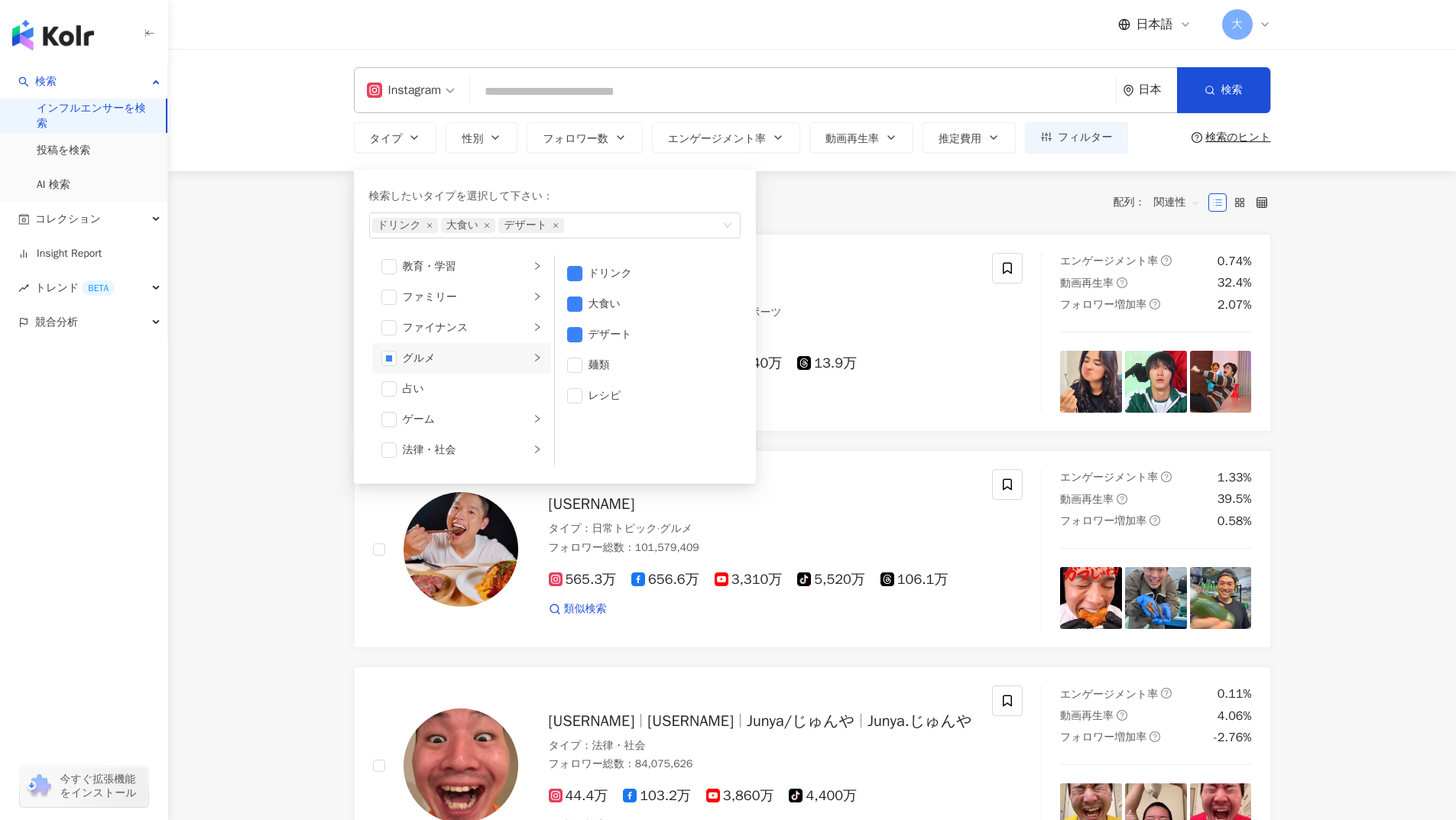click at bounding box center [793, 92] 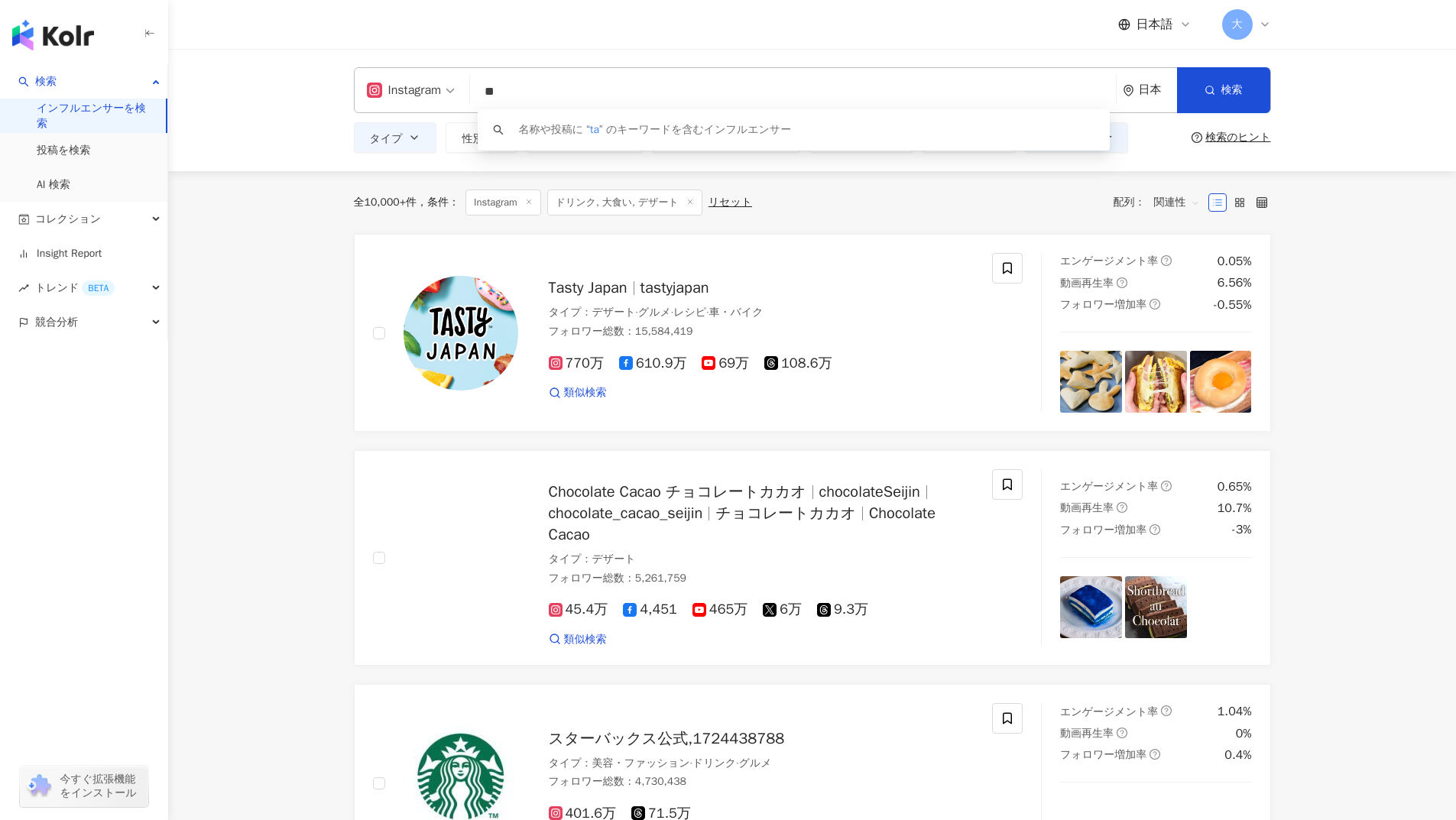 type on "*" 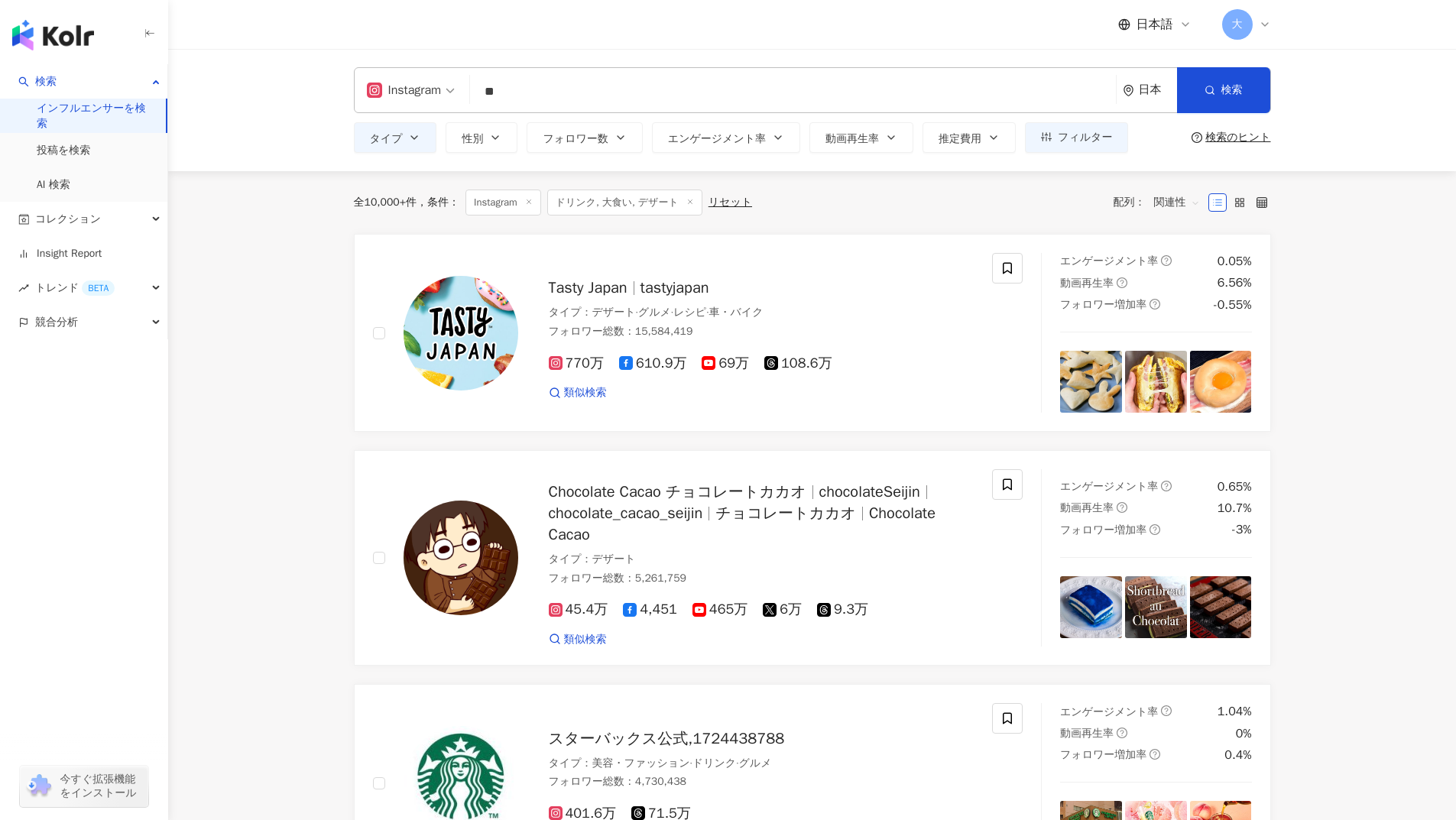 type on "**" 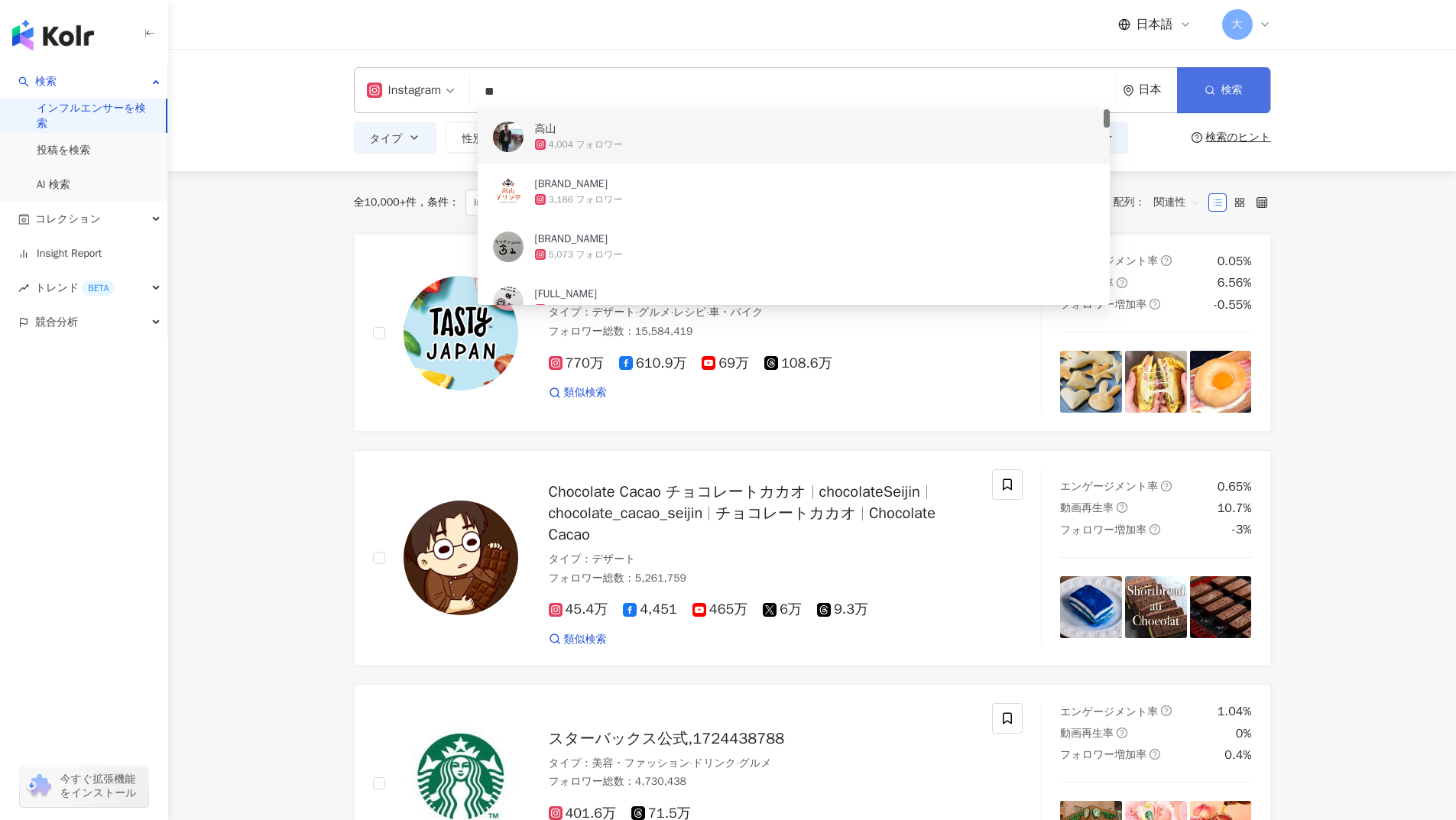 click 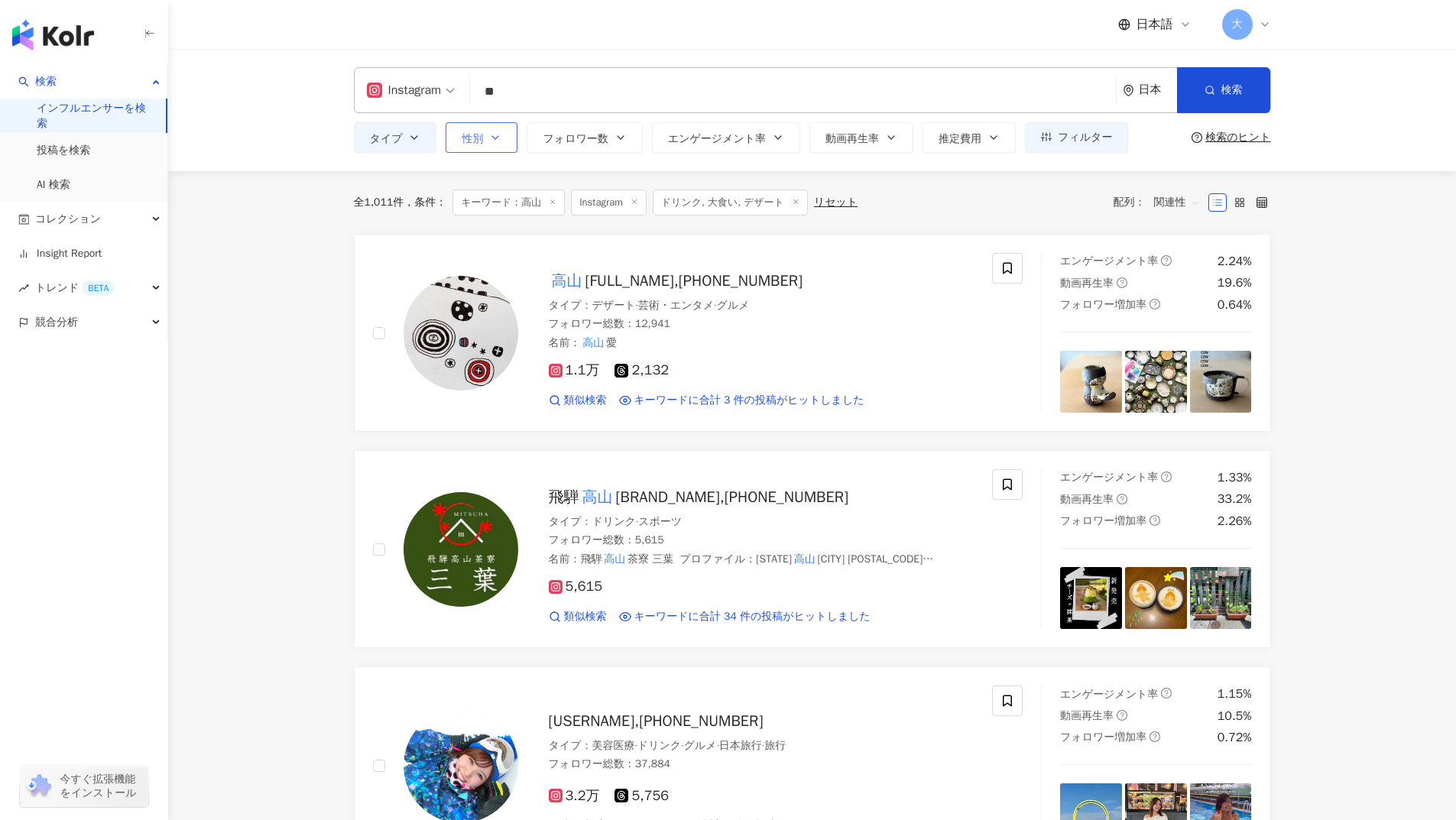 click 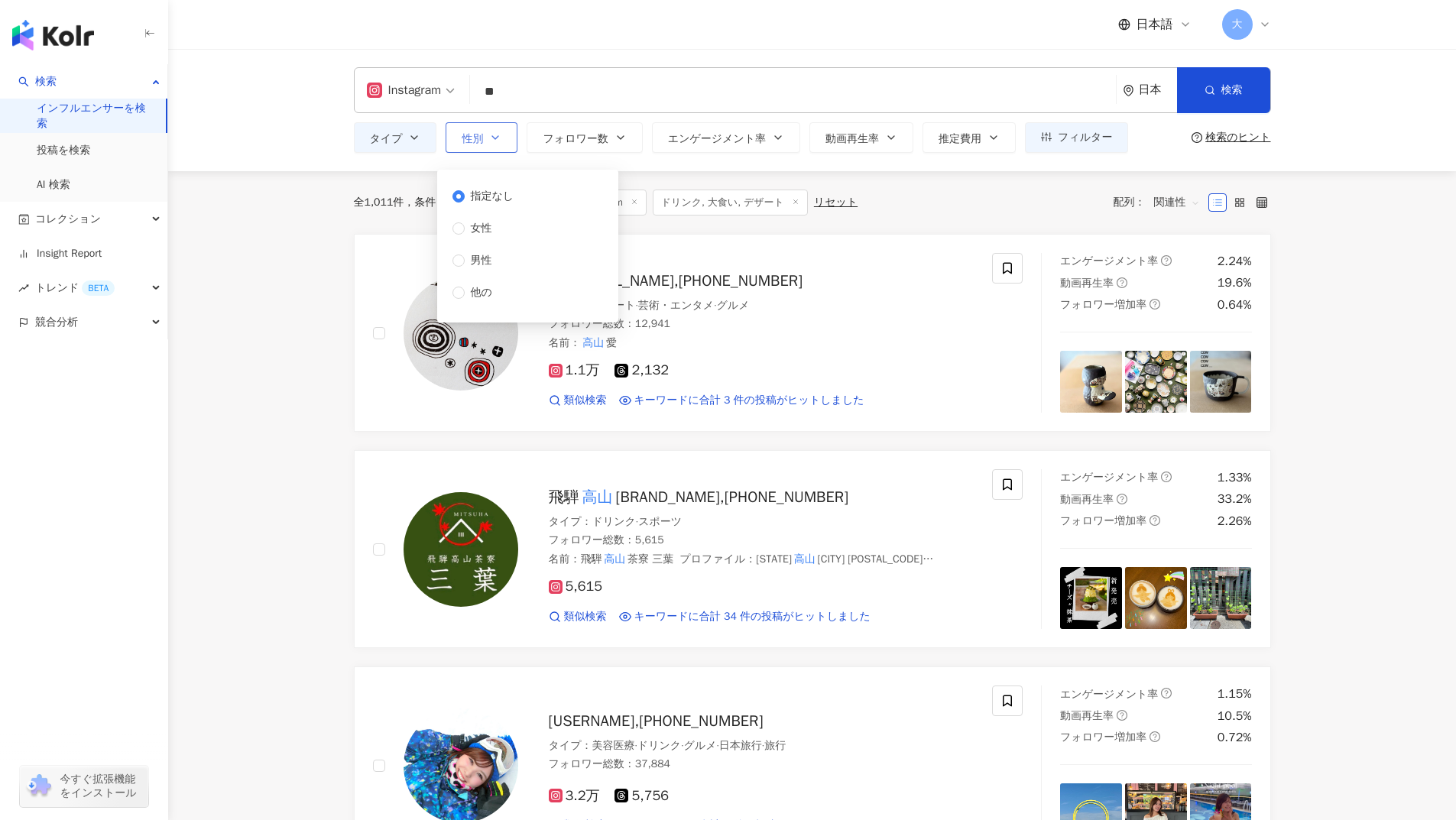 click 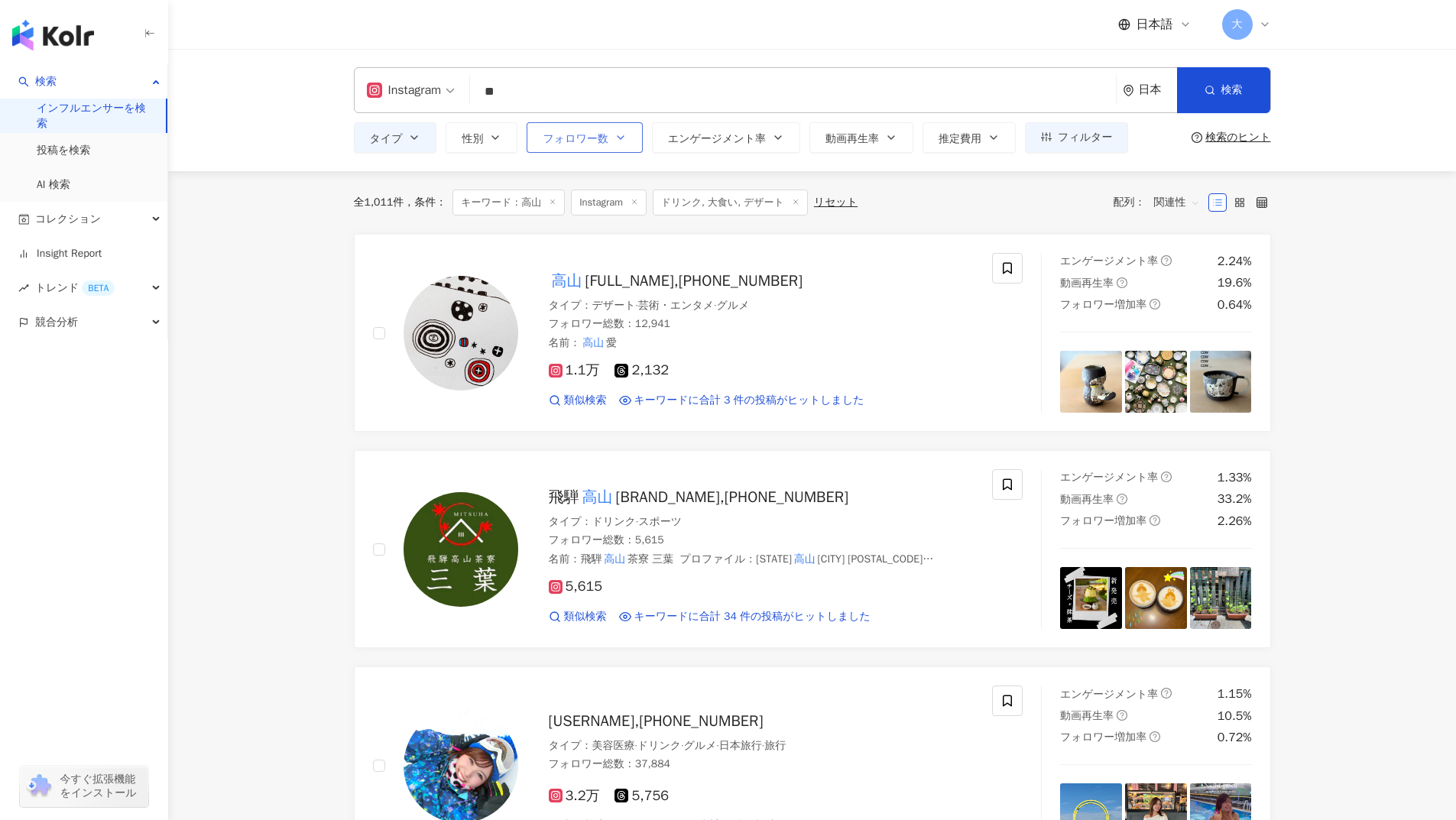 click 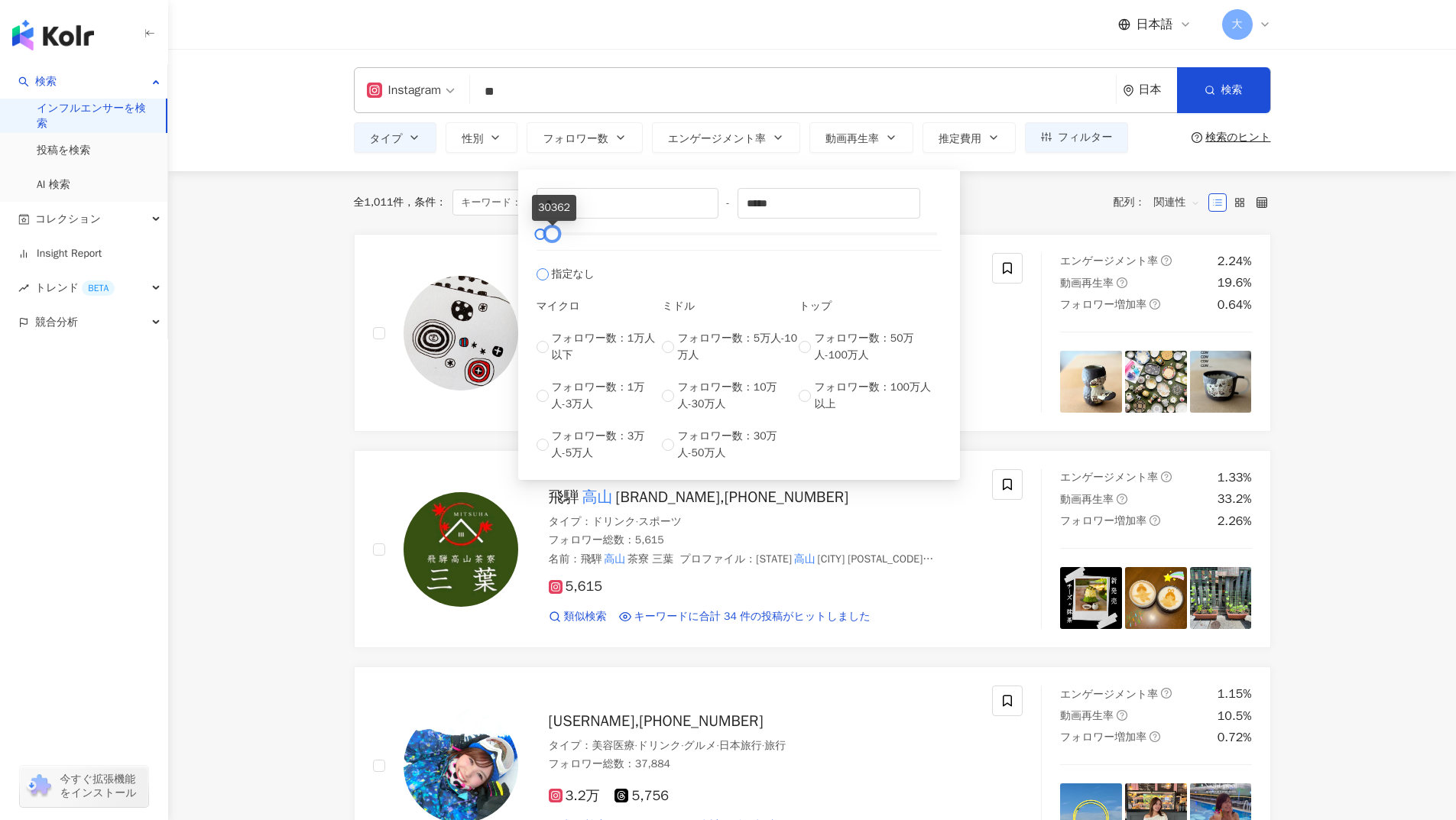 drag, startPoint x: 929, startPoint y: 235, endPoint x: 544, endPoint y: 254, distance: 385.46855 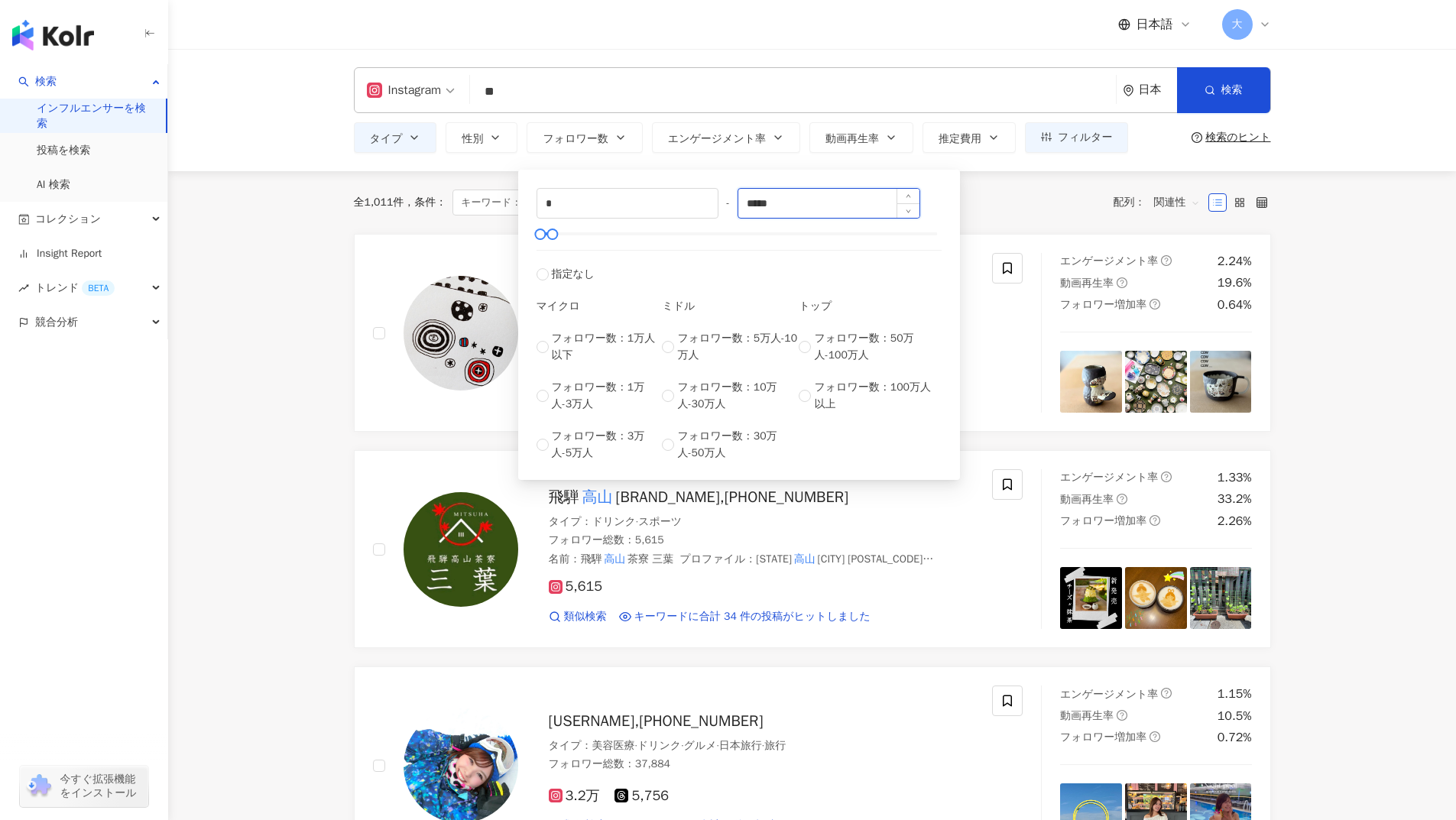 click on "*****" at bounding box center [829, 203] 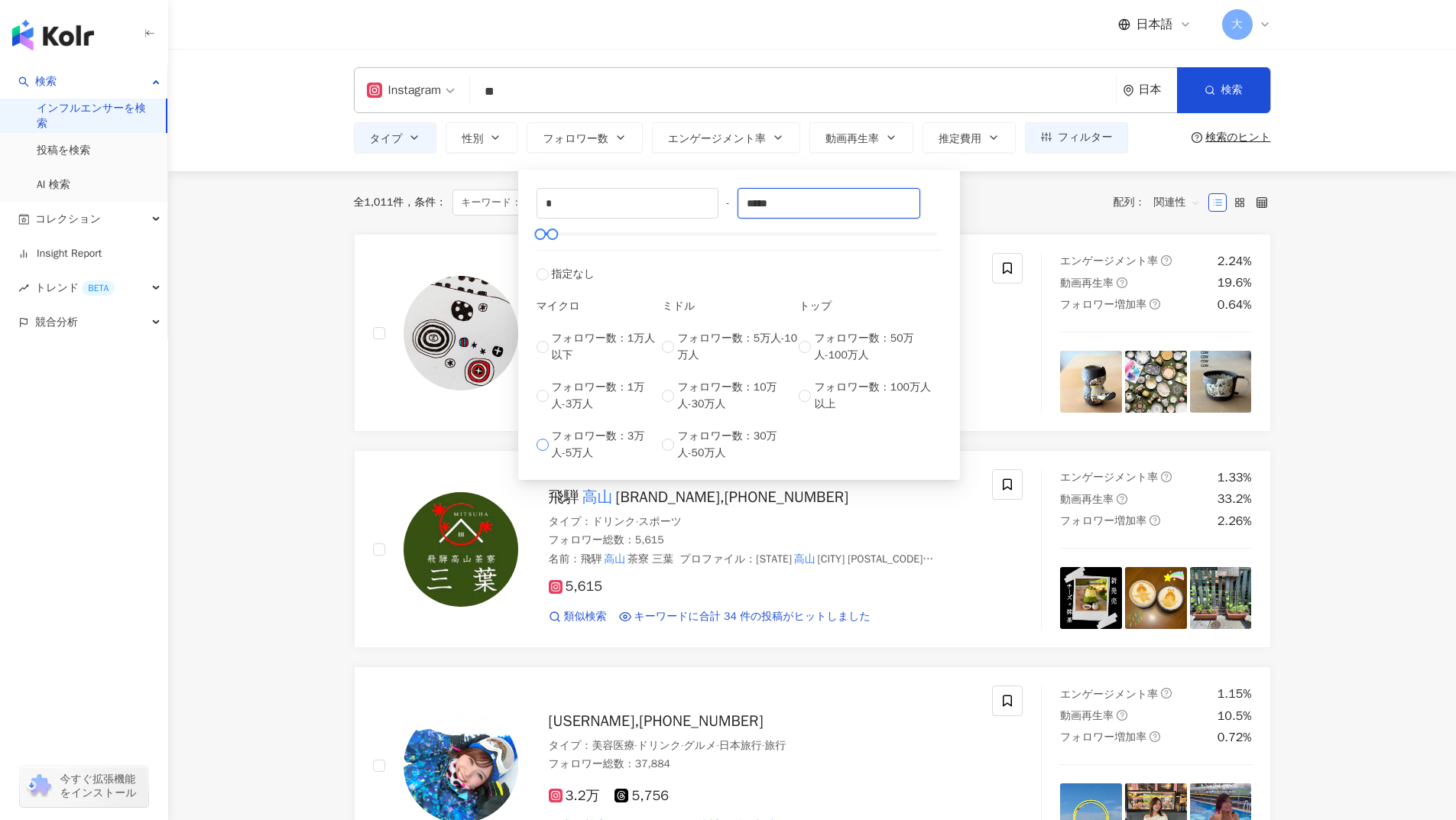 type on "*****" 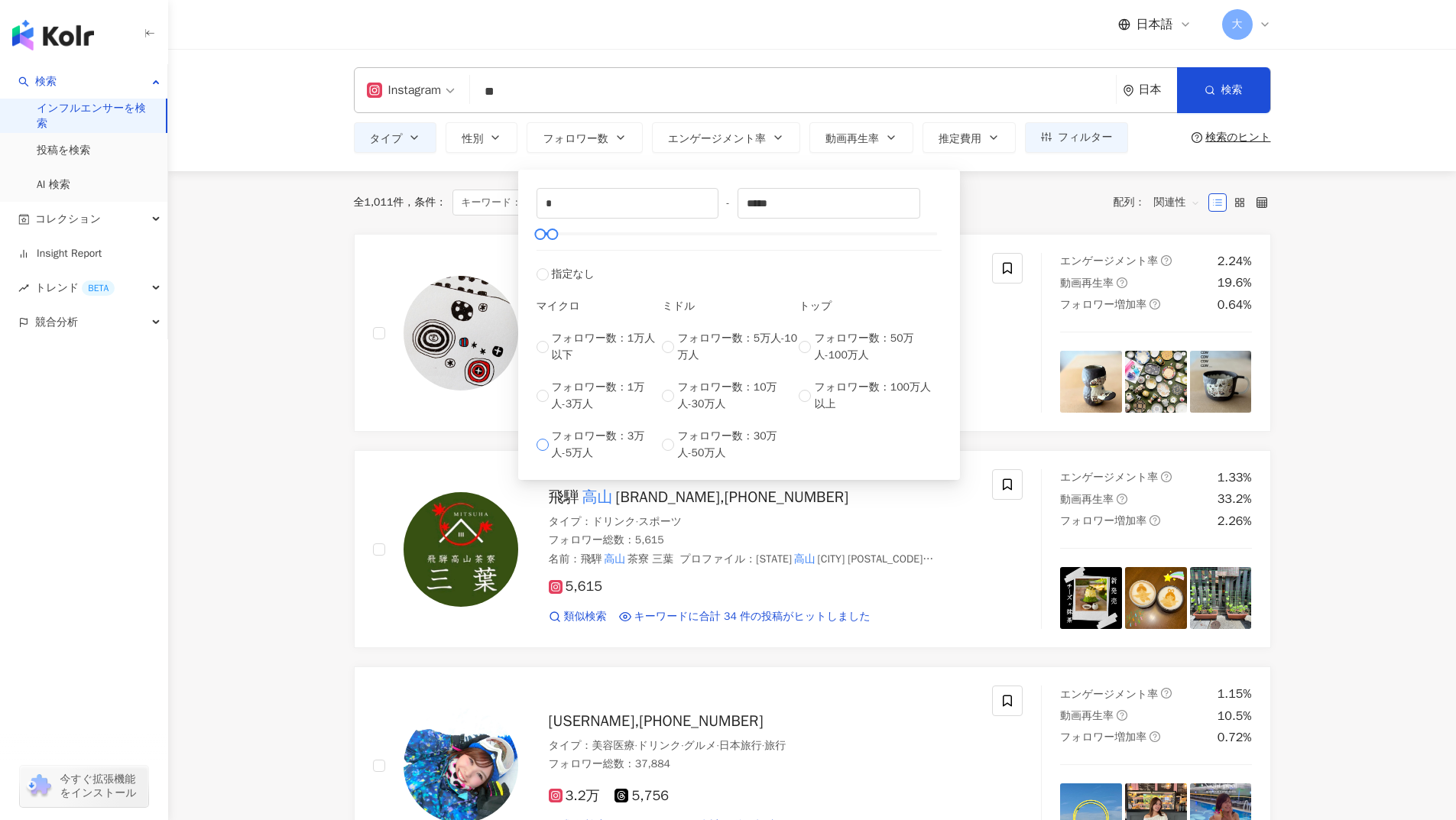 click on "フォロワー数：3万人-5万人" at bounding box center [607, 445] 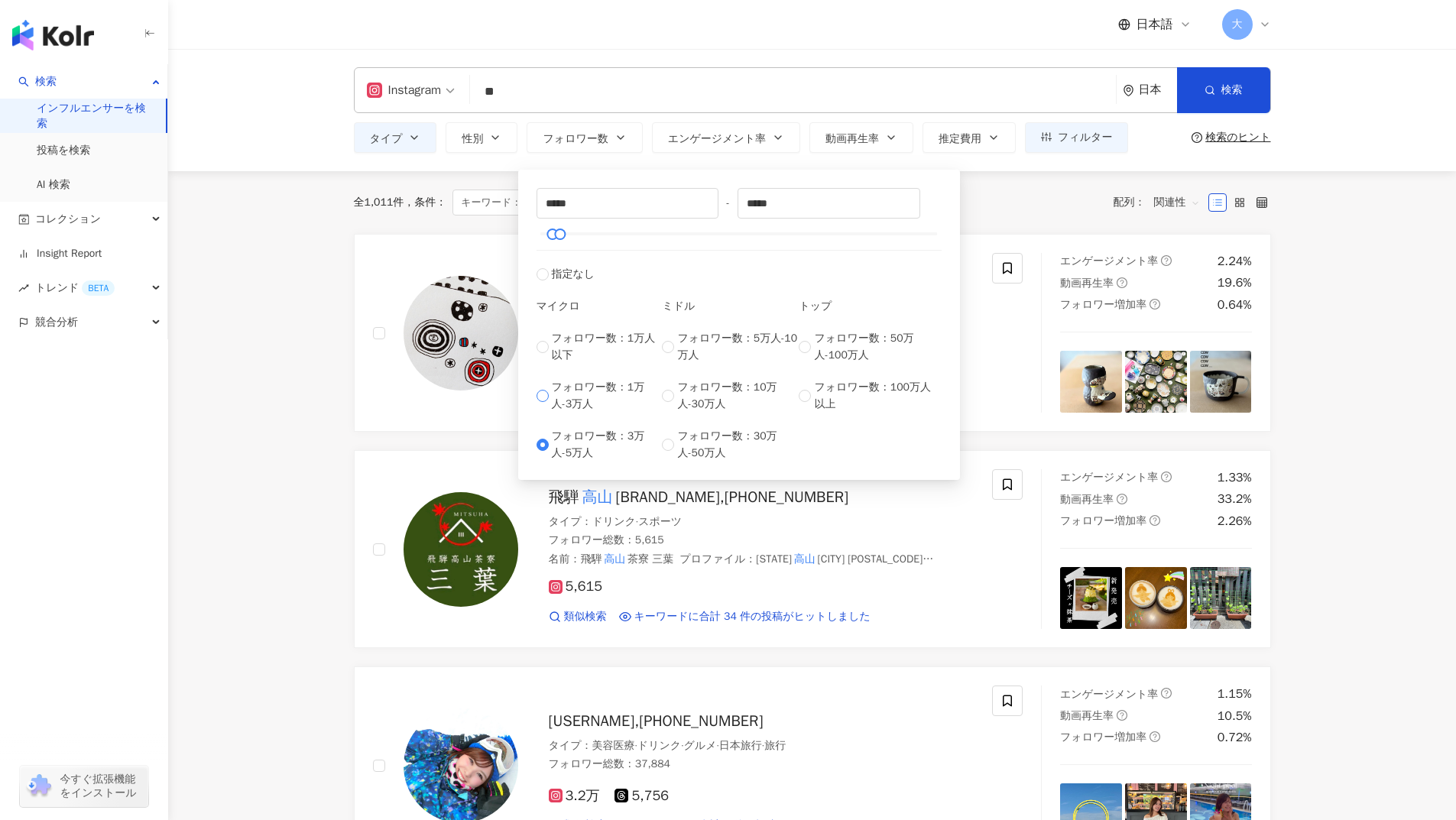 click on "フォロワー数：1万人-3万人" at bounding box center [607, 396] 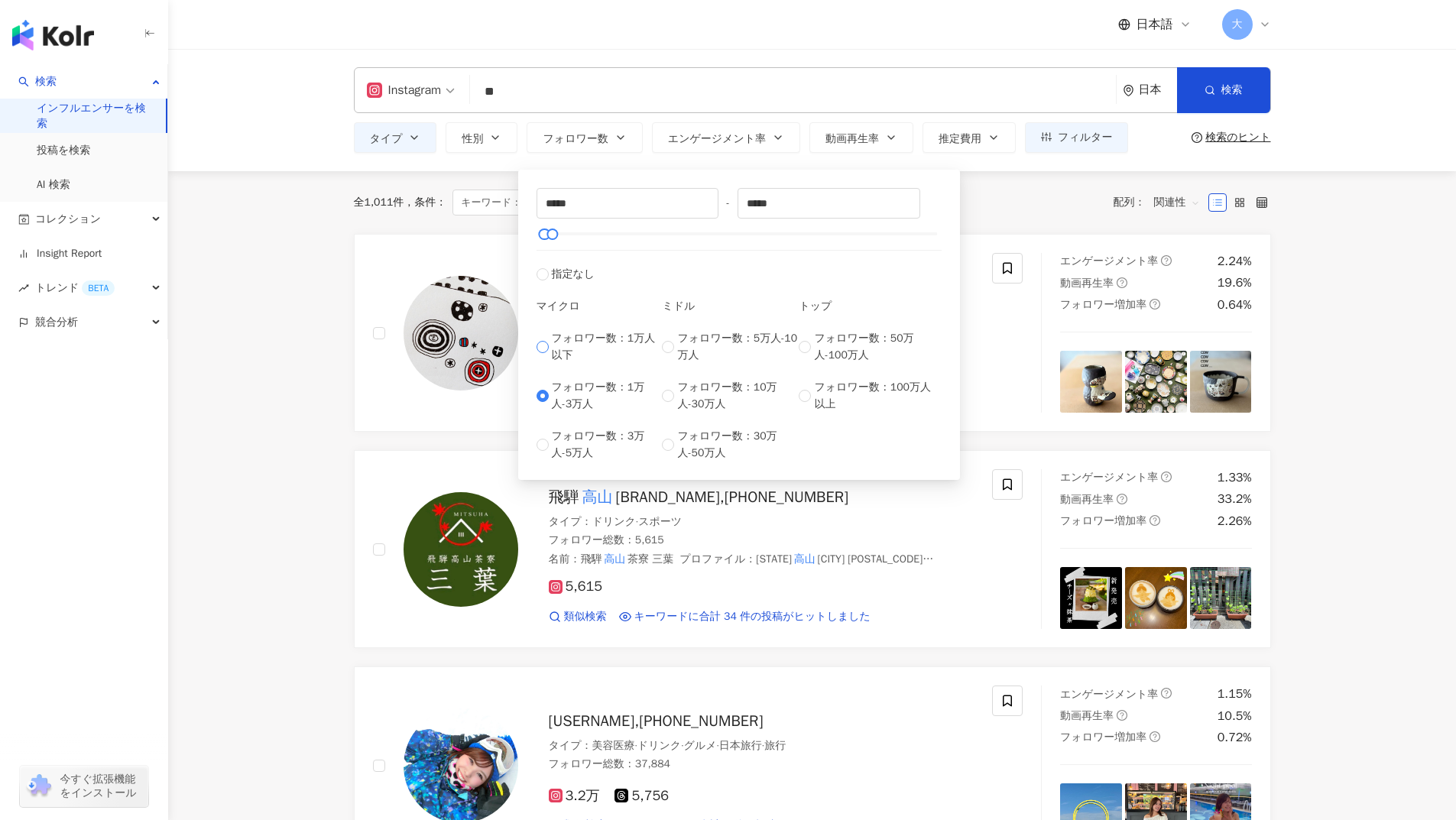 click on "フォロワー数：1万人以下" at bounding box center (607, 347) 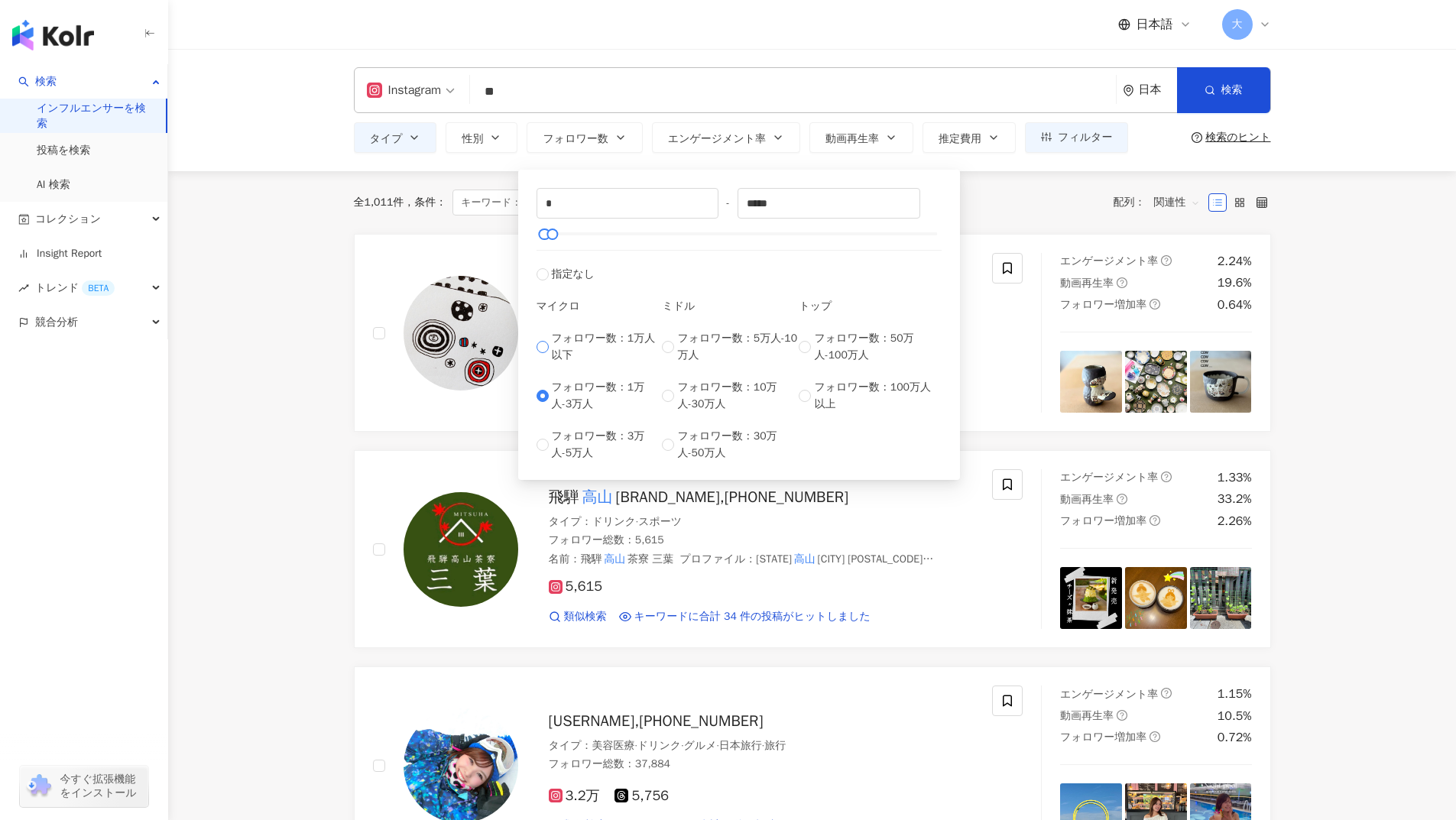 type on "****" 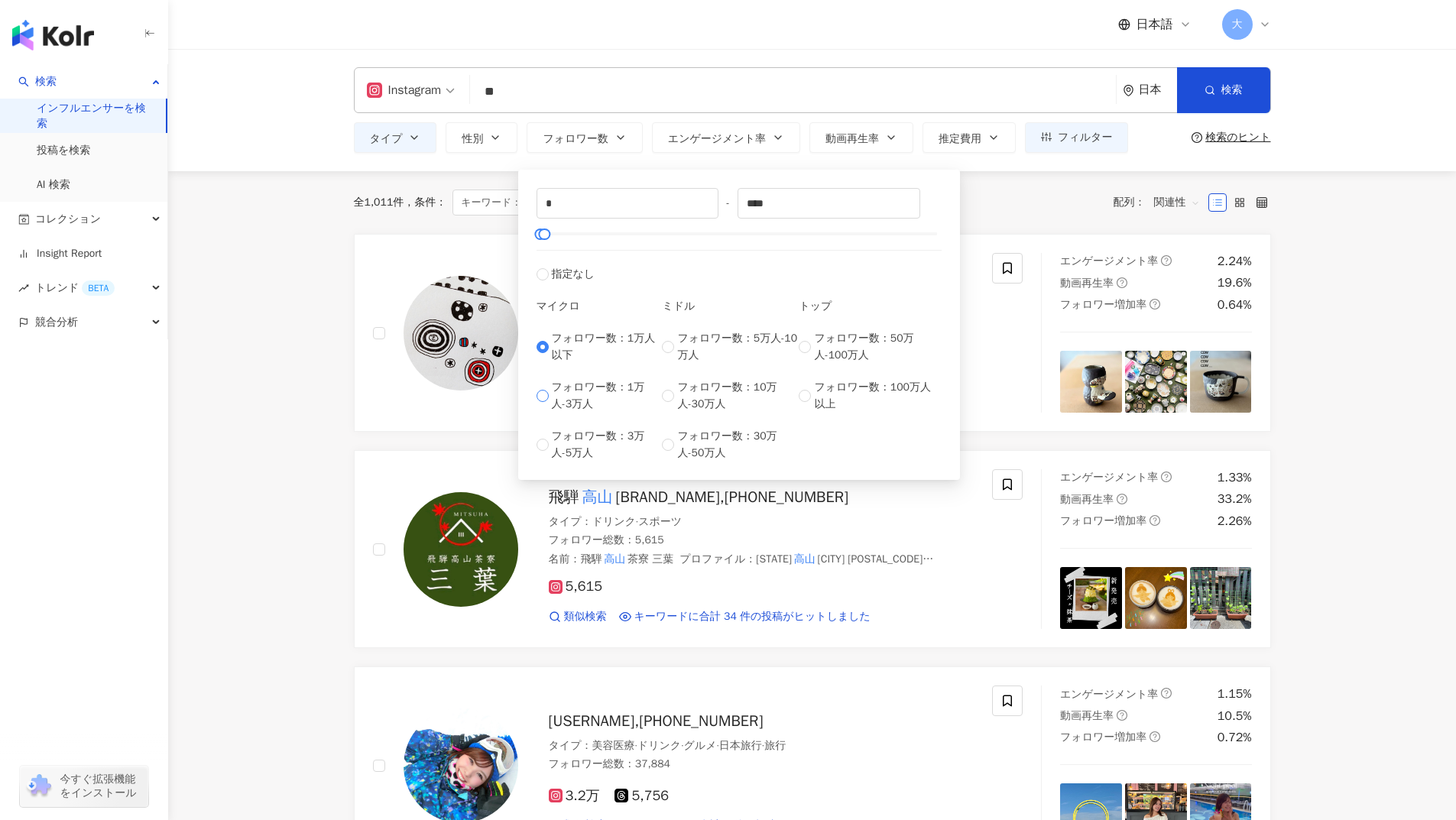 click on "フォロワー数：1万人-3万人" at bounding box center [607, 396] 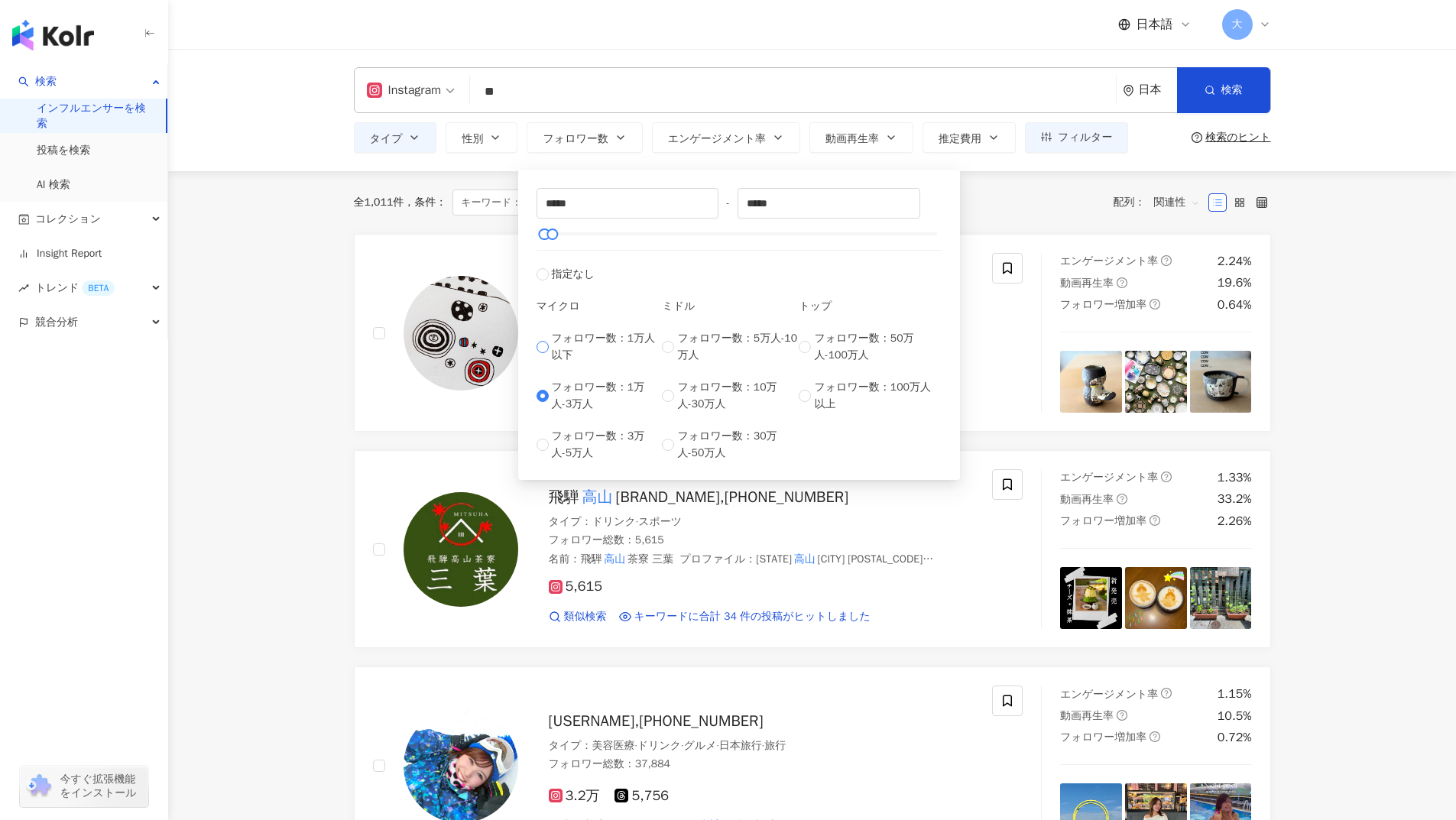 click on "フォロワー数：1万人以下" at bounding box center [607, 347] 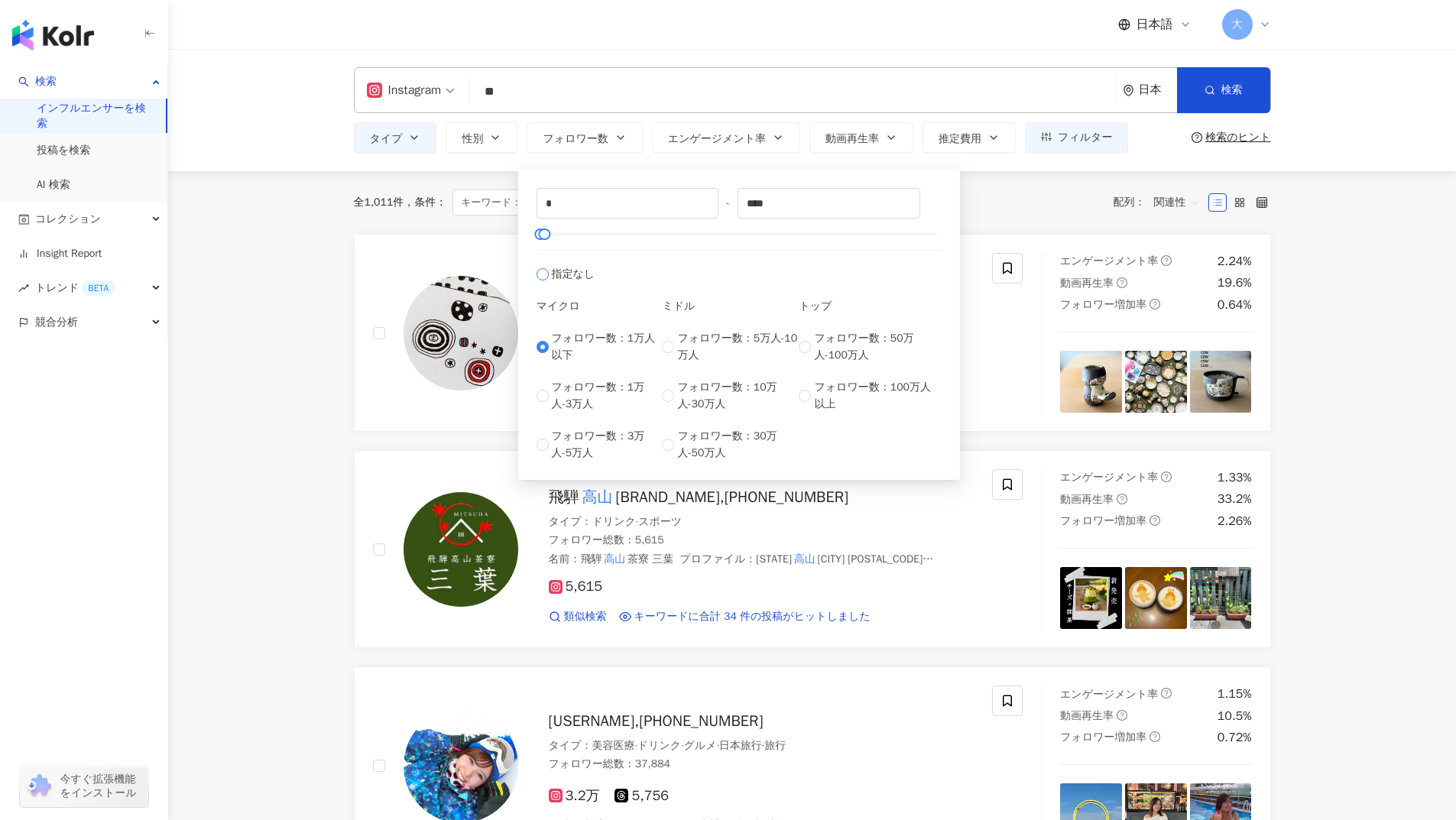 click on "指定なし" at bounding box center (573, 274) 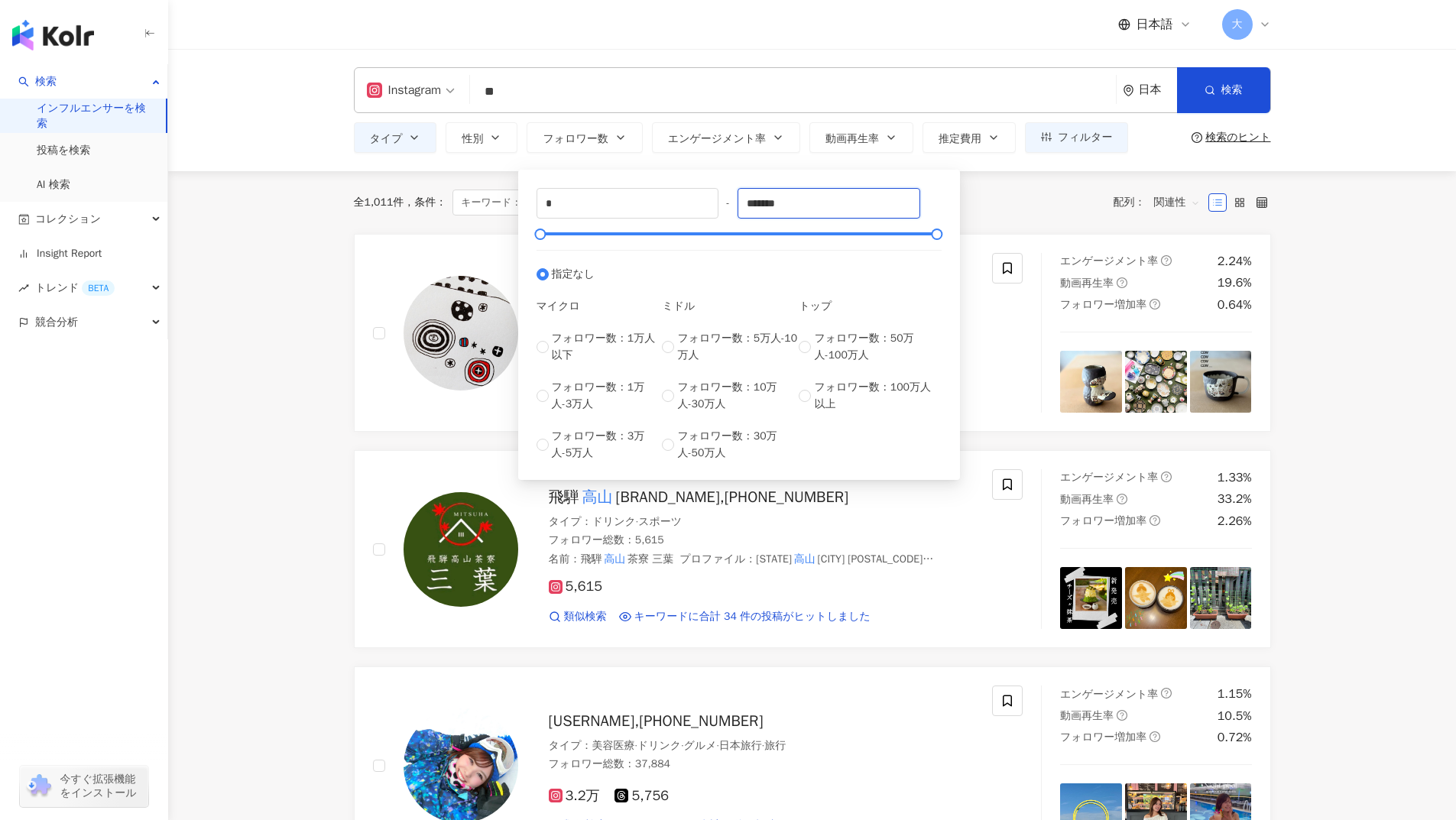 drag, startPoint x: 814, startPoint y: 201, endPoint x: 681, endPoint y: 220, distance: 134.3503 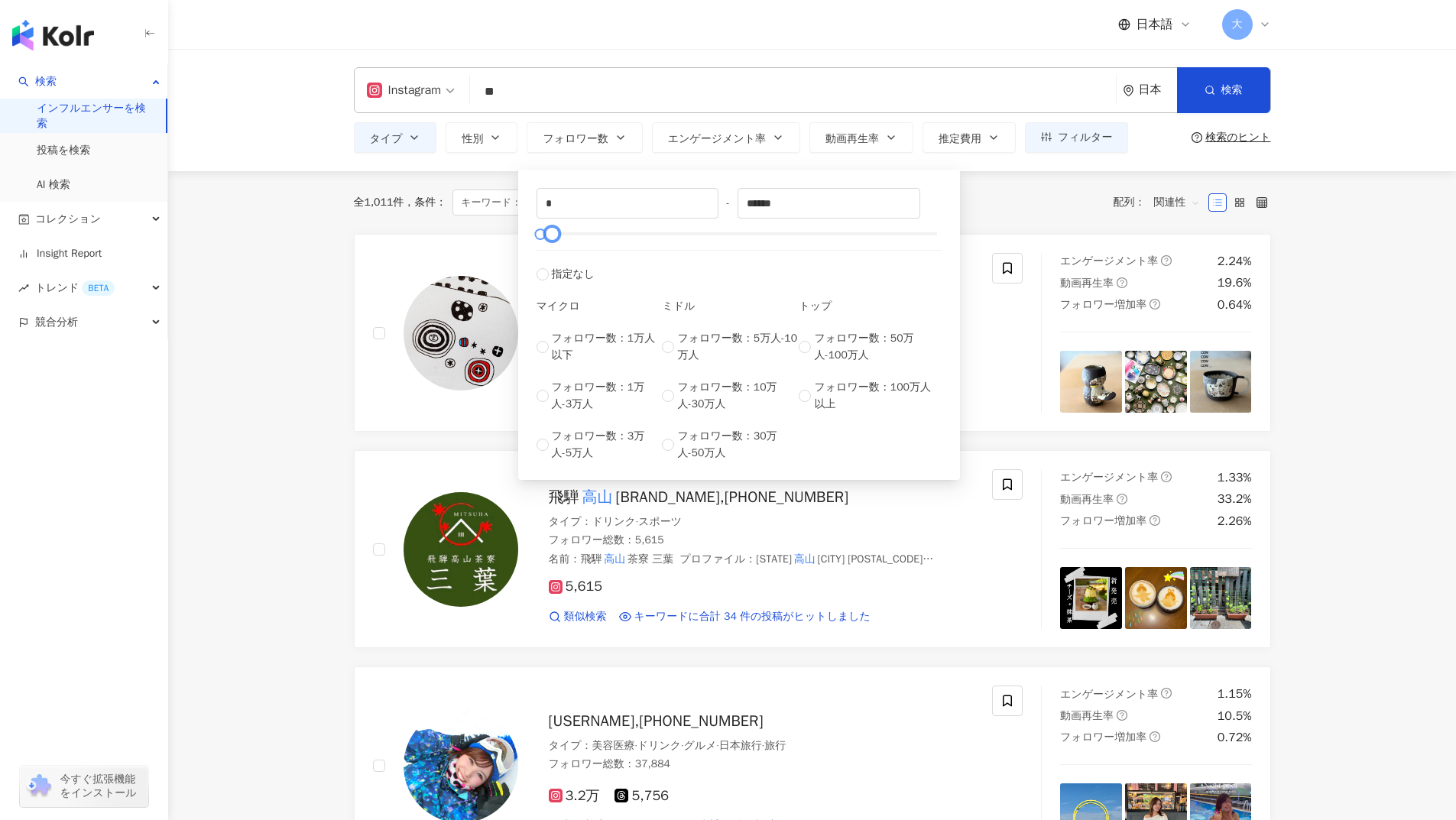 click at bounding box center (738, 234) 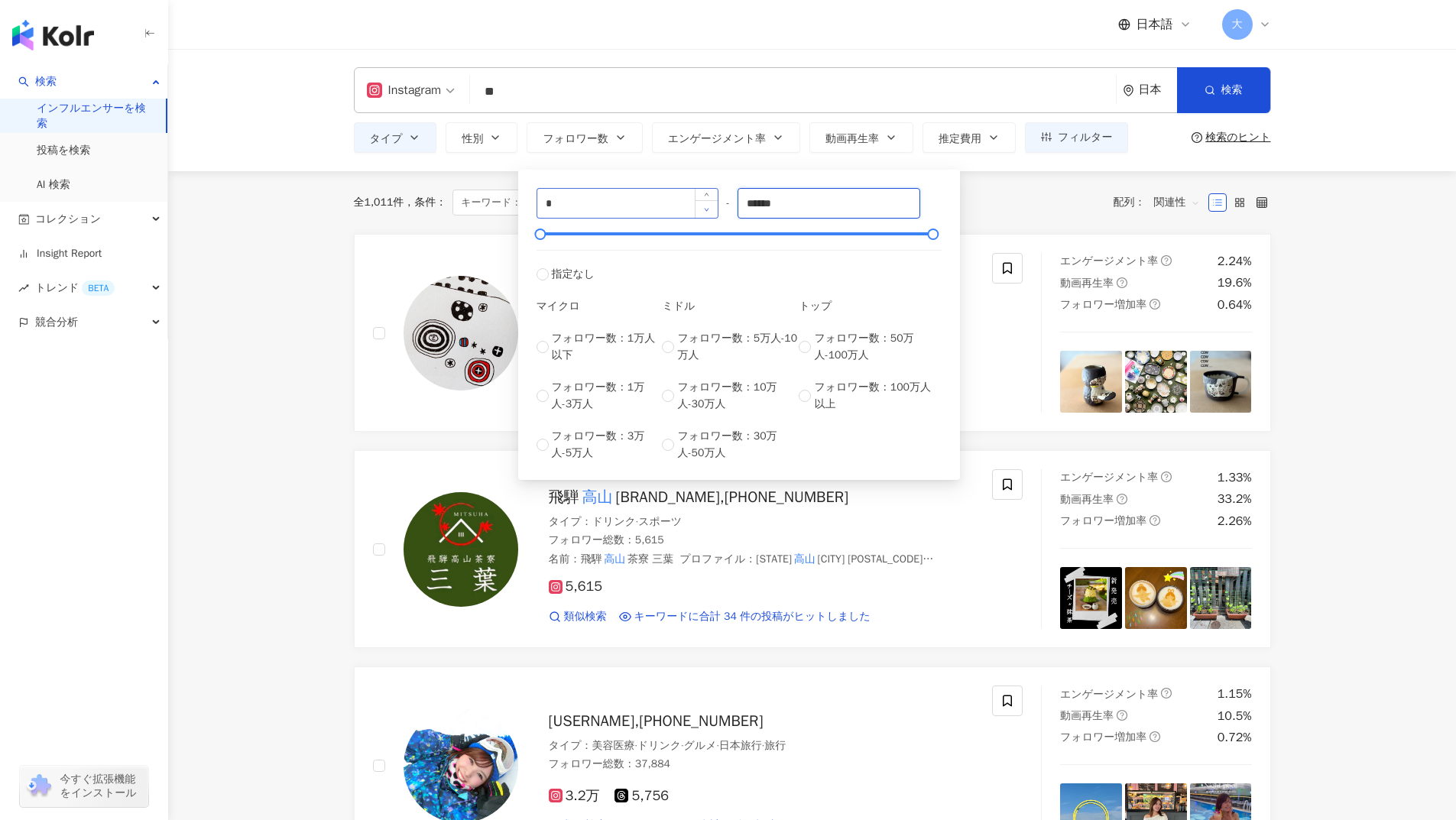 drag, startPoint x: 806, startPoint y: 211, endPoint x: 712, endPoint y: 212, distance: 94.0053 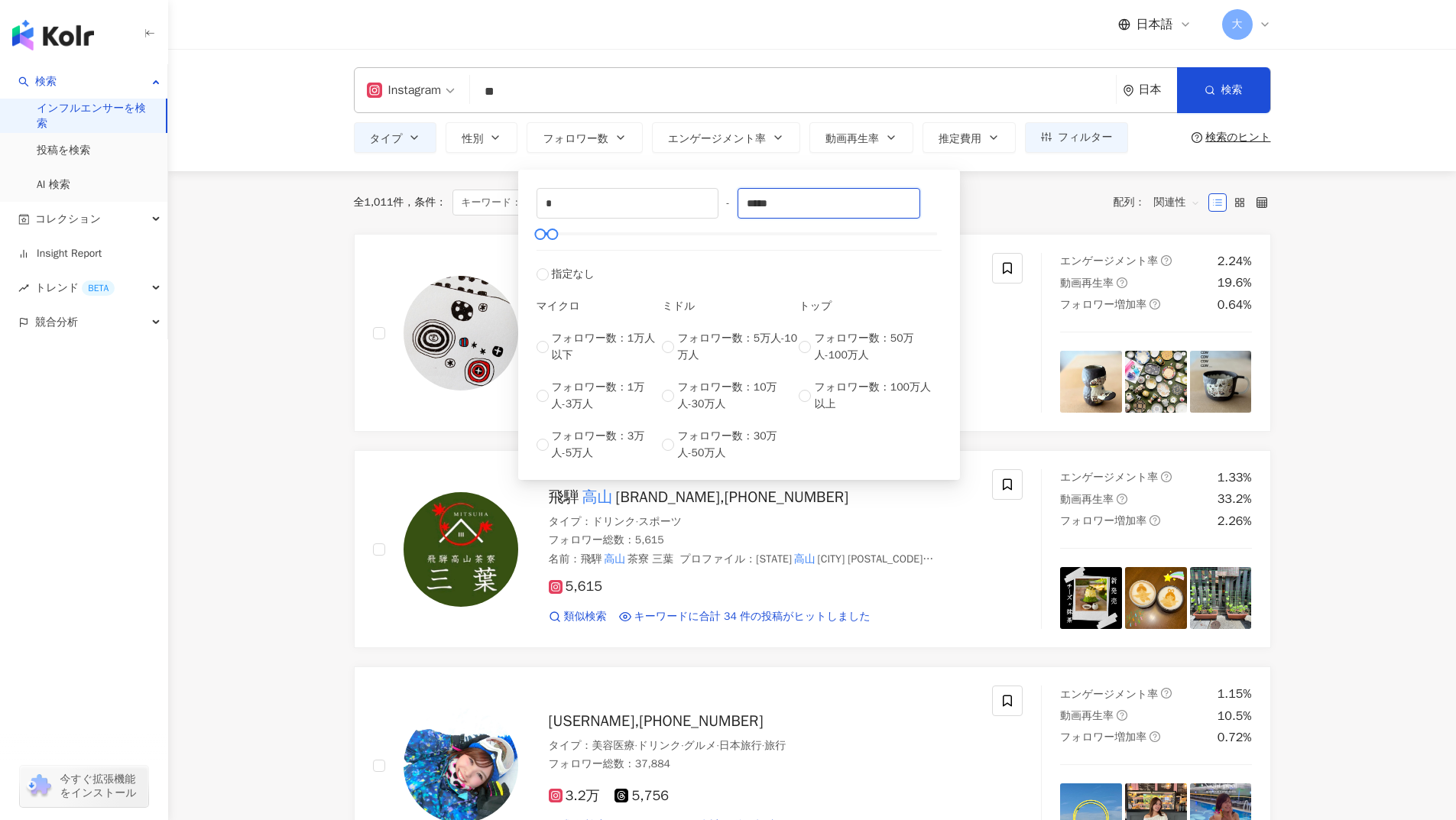 type on "*****" 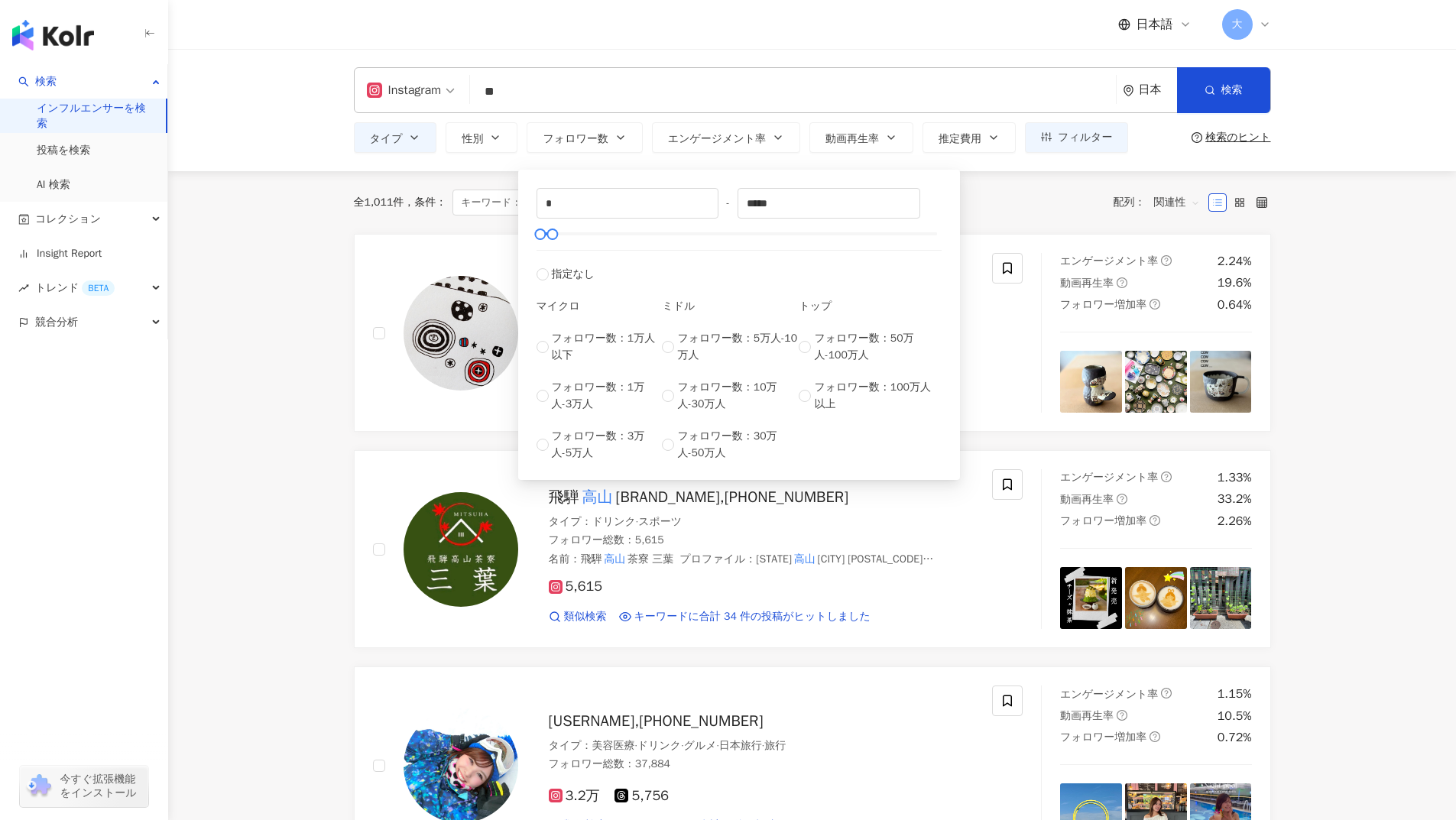 click on "*  -  ***** 指定なし マイクロ フォロワー数：1万人以下 フォロワー数：1万人-3万人 フォロワー数：3万人-5万人 ミドル フォロワー数：5万人-10万人 フォロワー数：10万人-30万人 フォロワー数：30万人-50万人 トップ フォロワー数：50万人-100万人 フォロワー数：100万人以上" at bounding box center (739, 325) 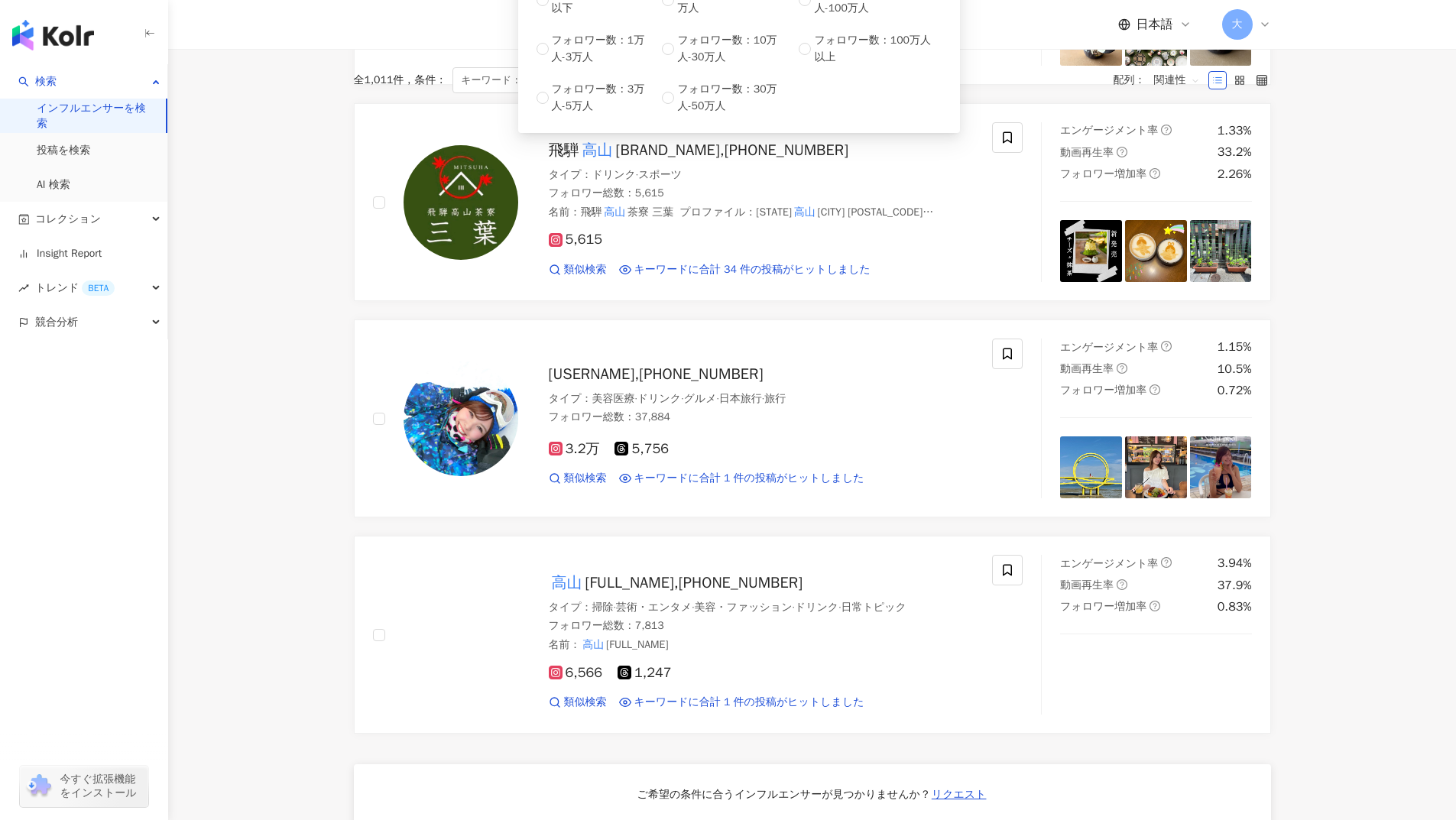scroll, scrollTop: 0, scrollLeft: 0, axis: both 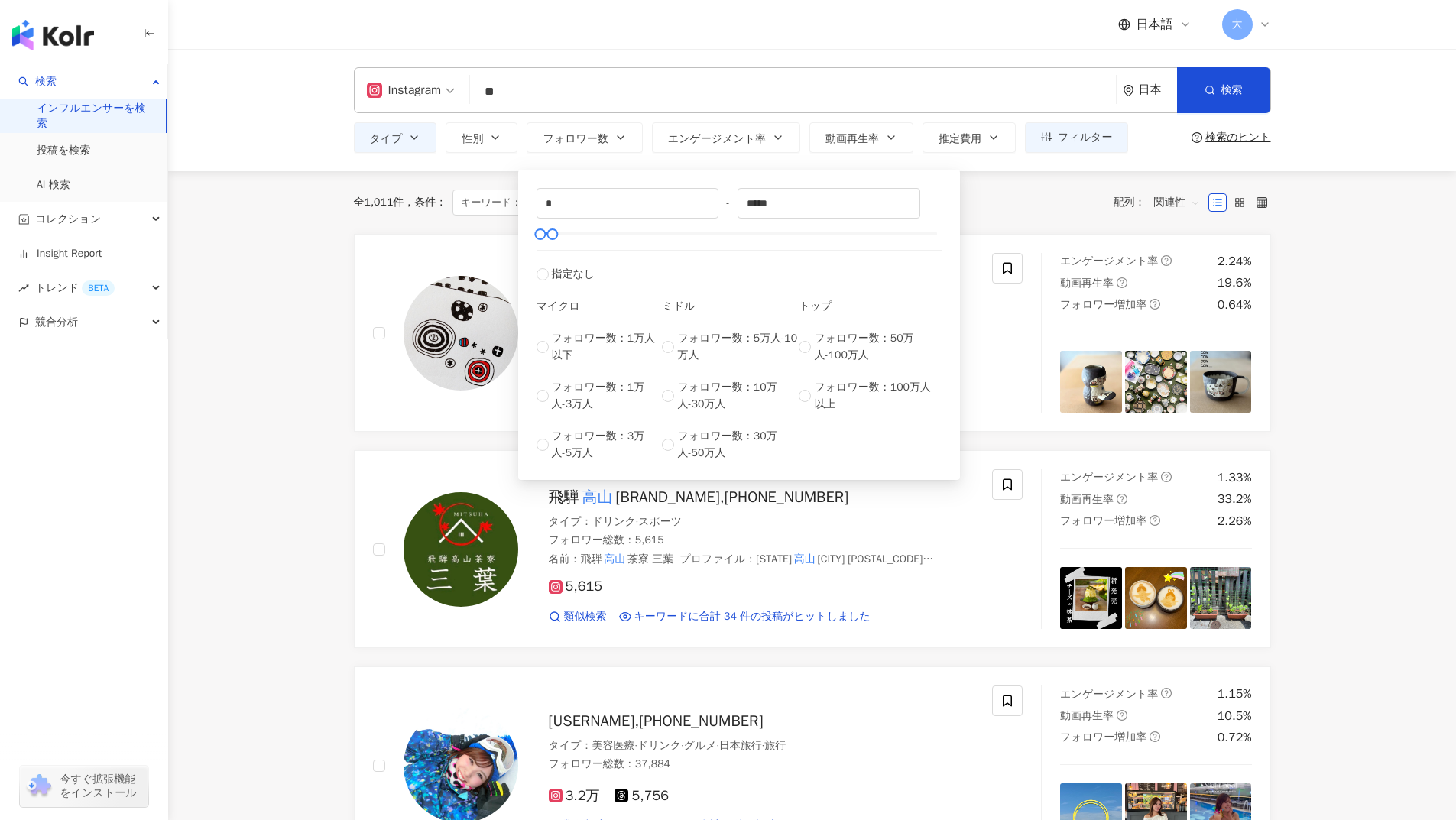 click on "全  1,011  件 条件 ： キーワード：高山 Instagram ドリンク, 大食い, デザート リセット 配列： 関連性" at bounding box center [812, 203] 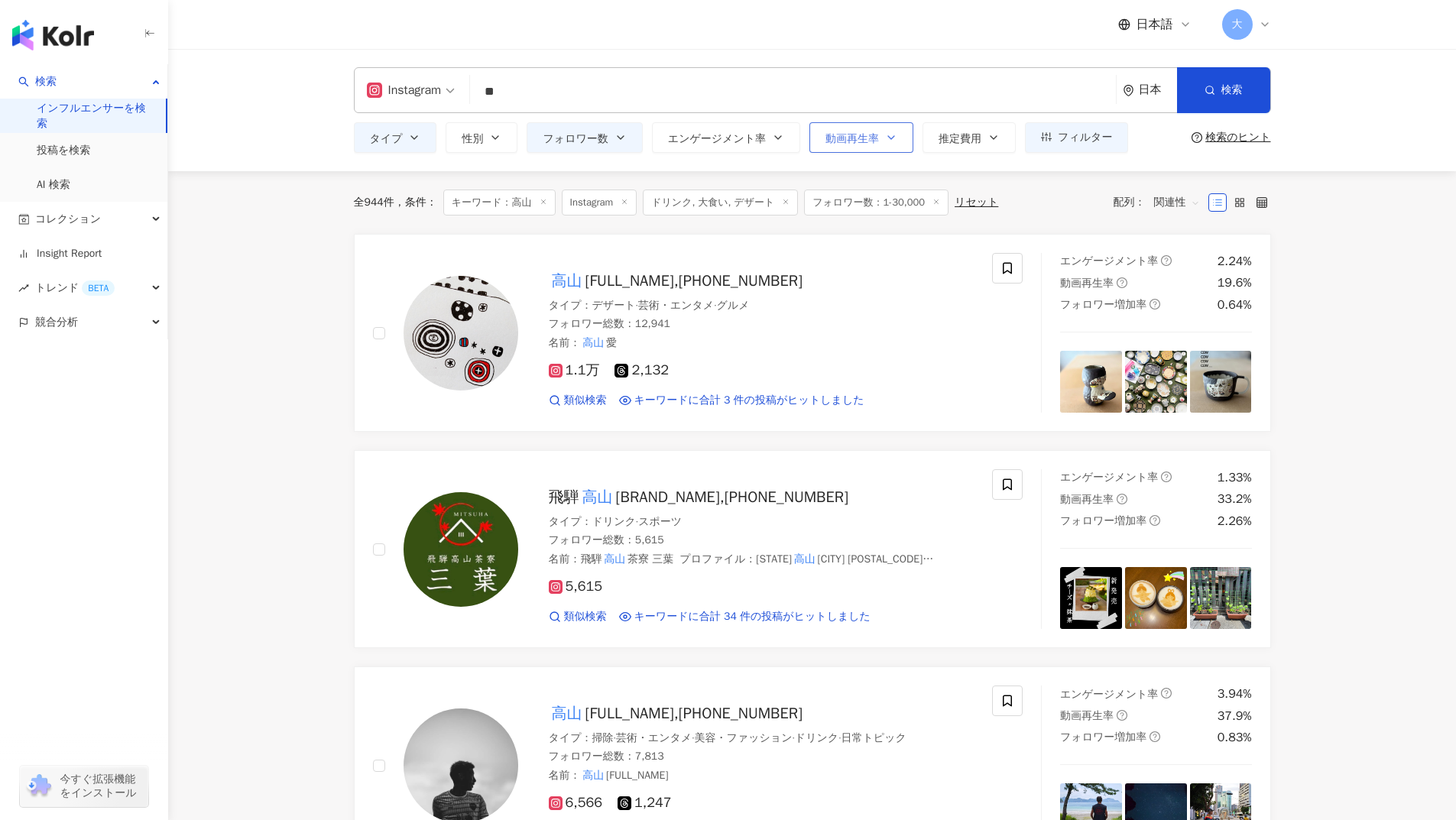 click on "動画再生率" at bounding box center [861, 138] 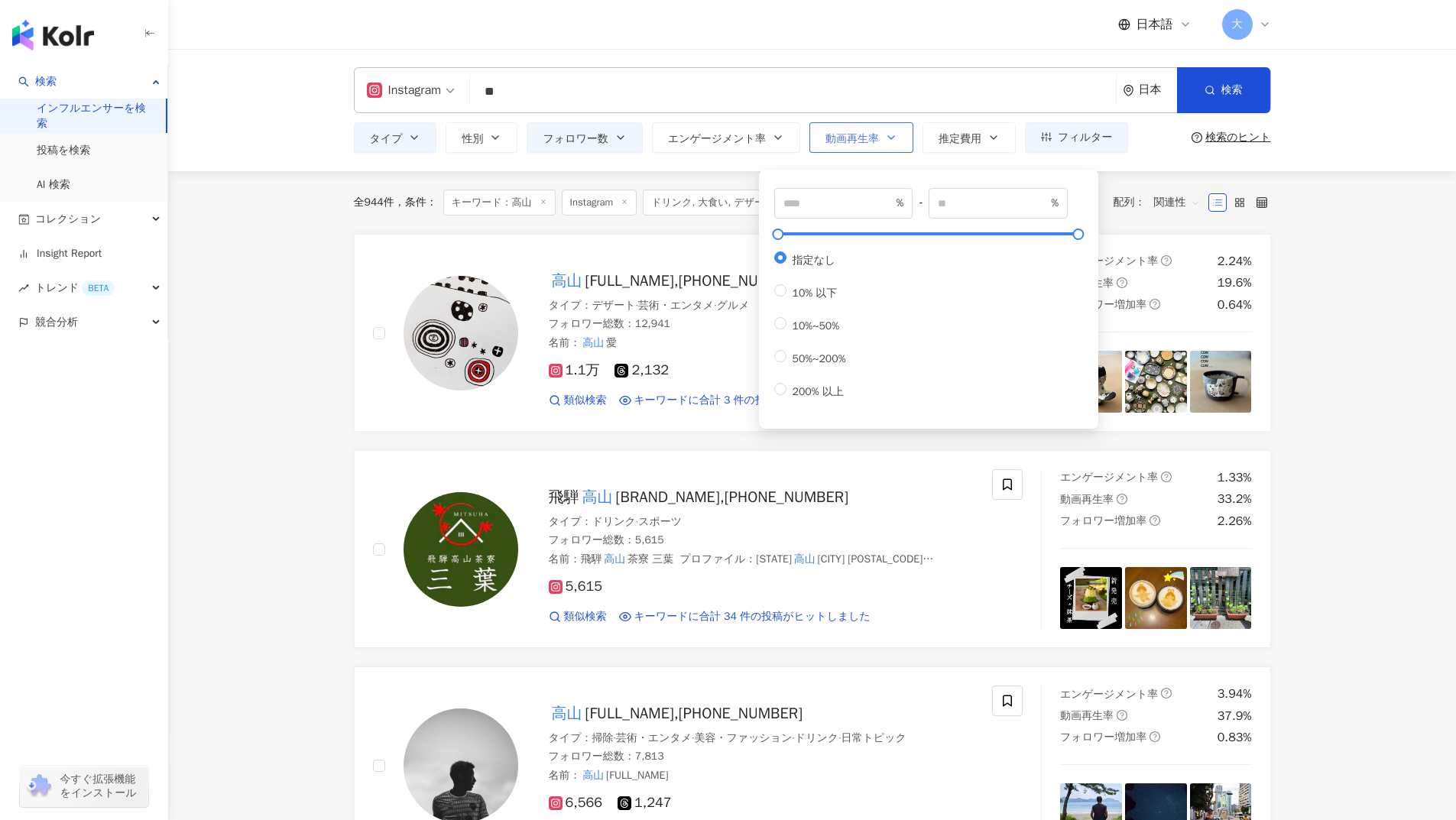 click on "動画再生率" at bounding box center [861, 138] 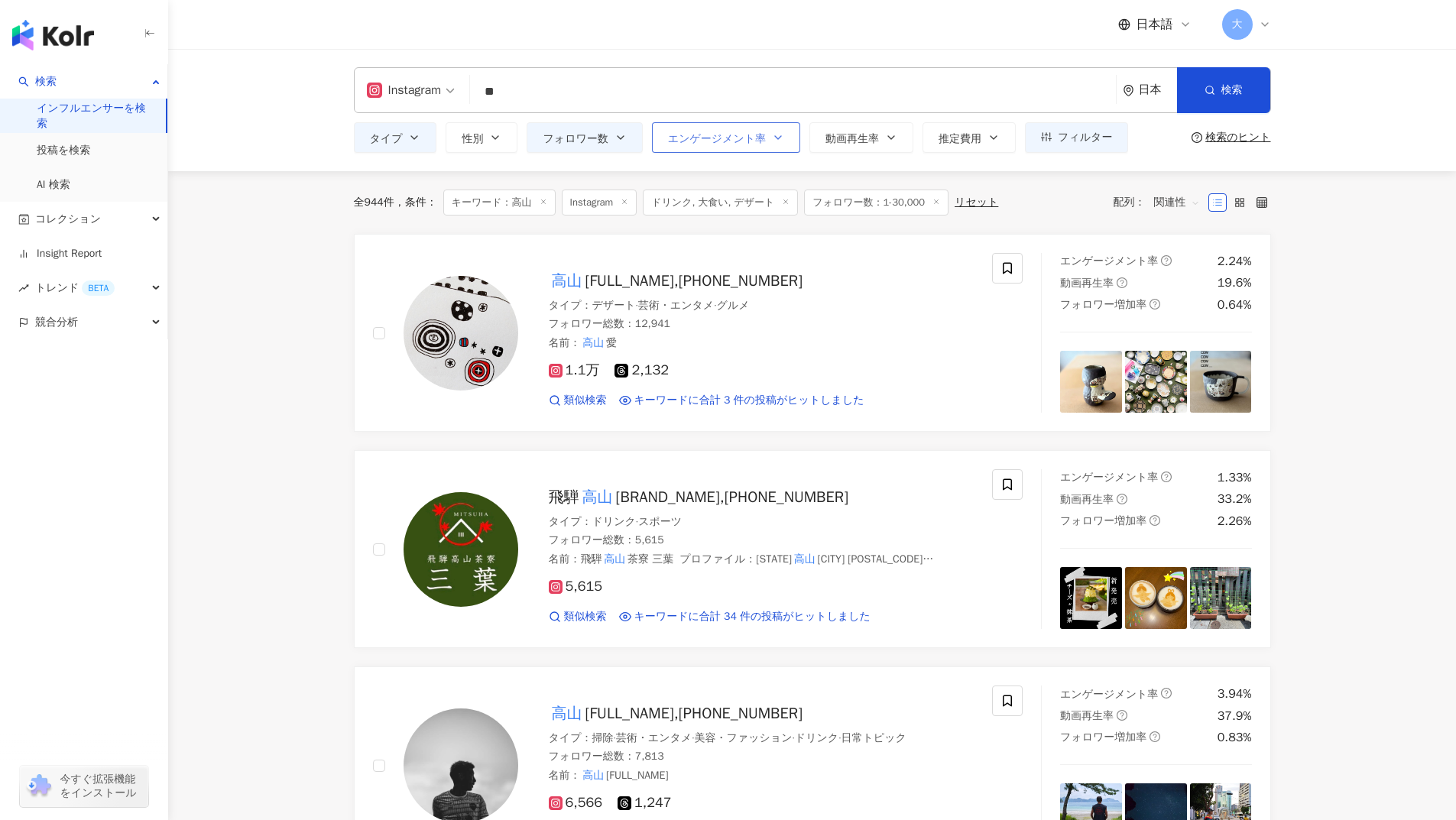 click 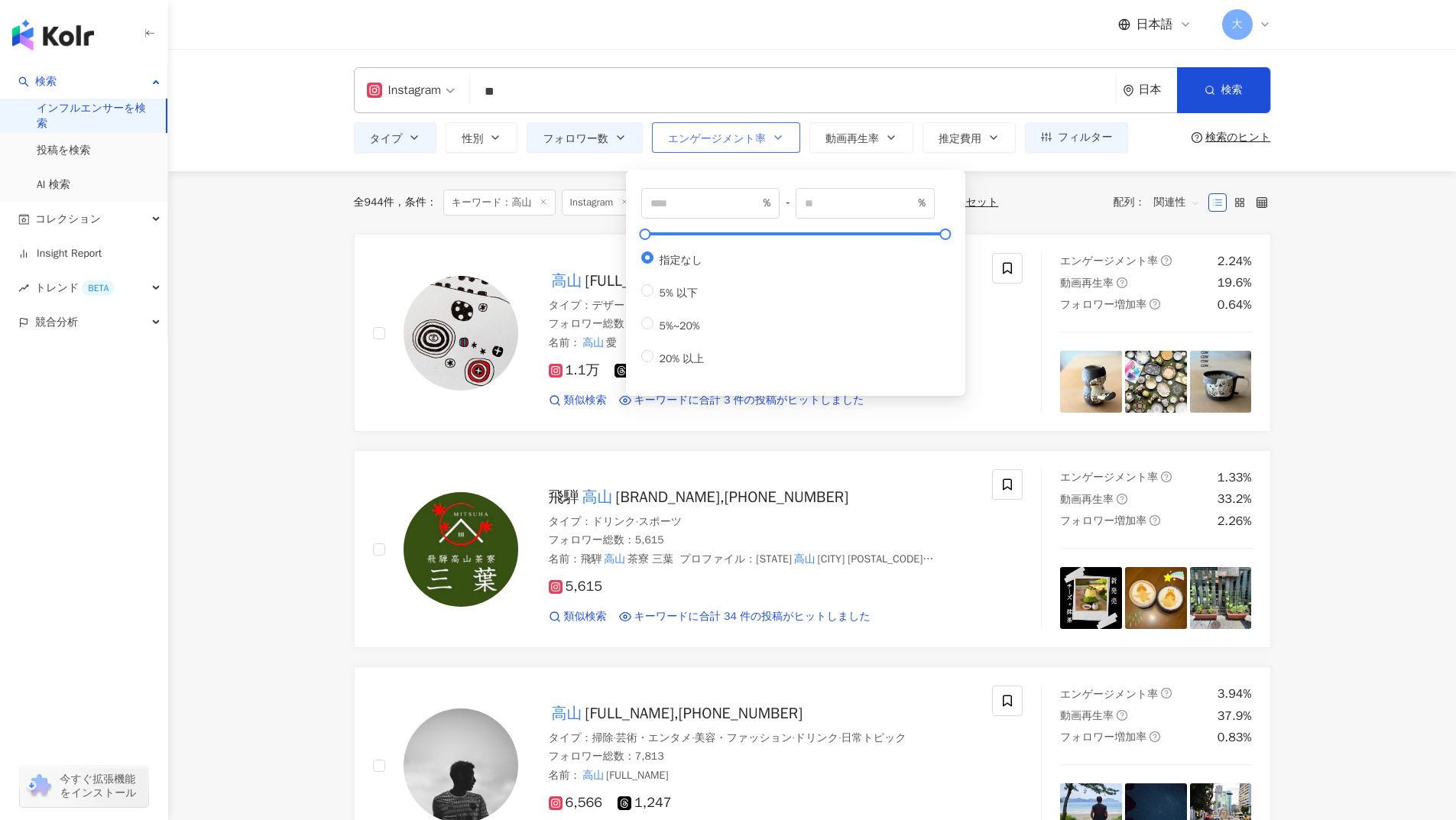 click 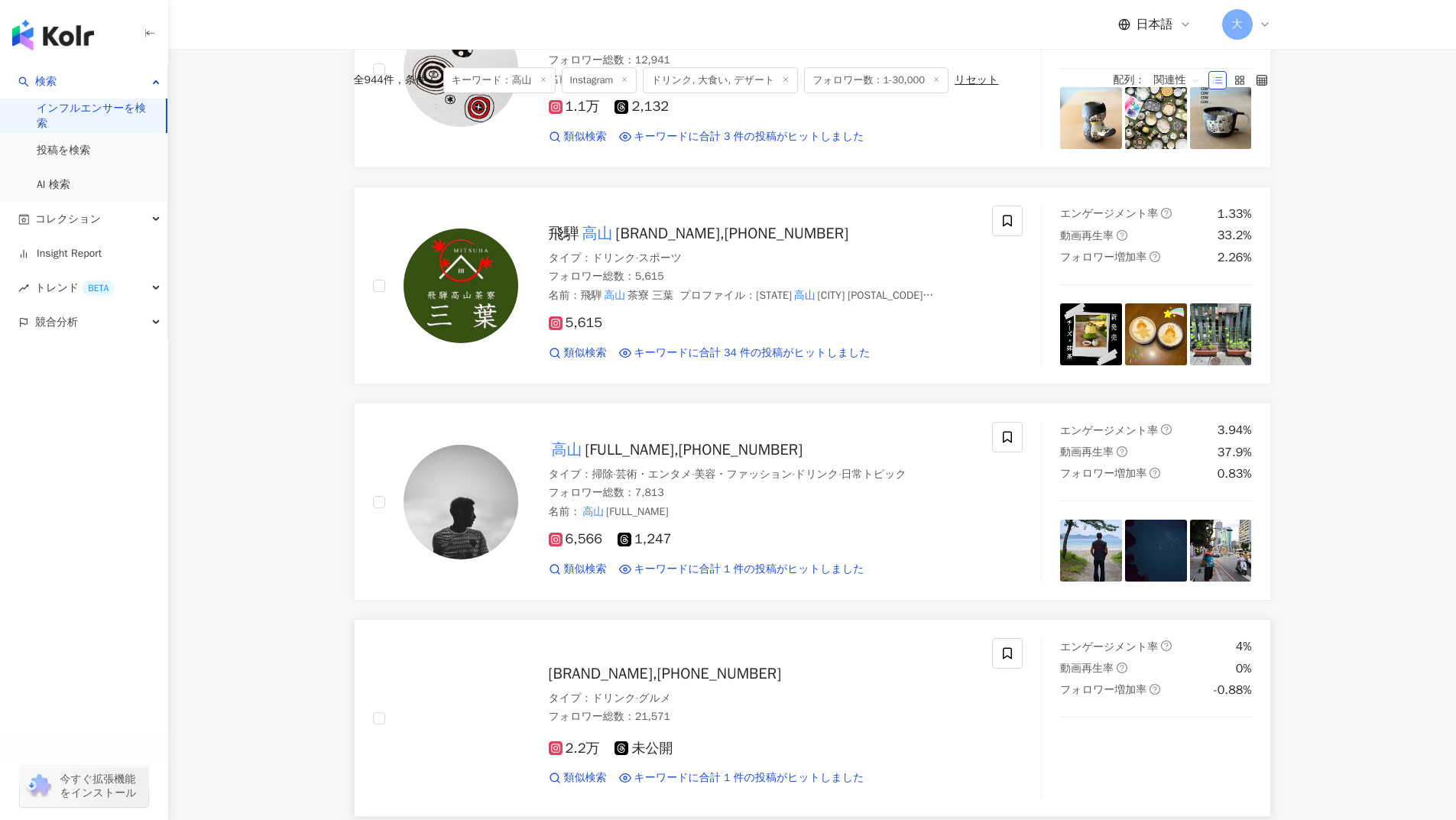 scroll, scrollTop: 0, scrollLeft: 0, axis: both 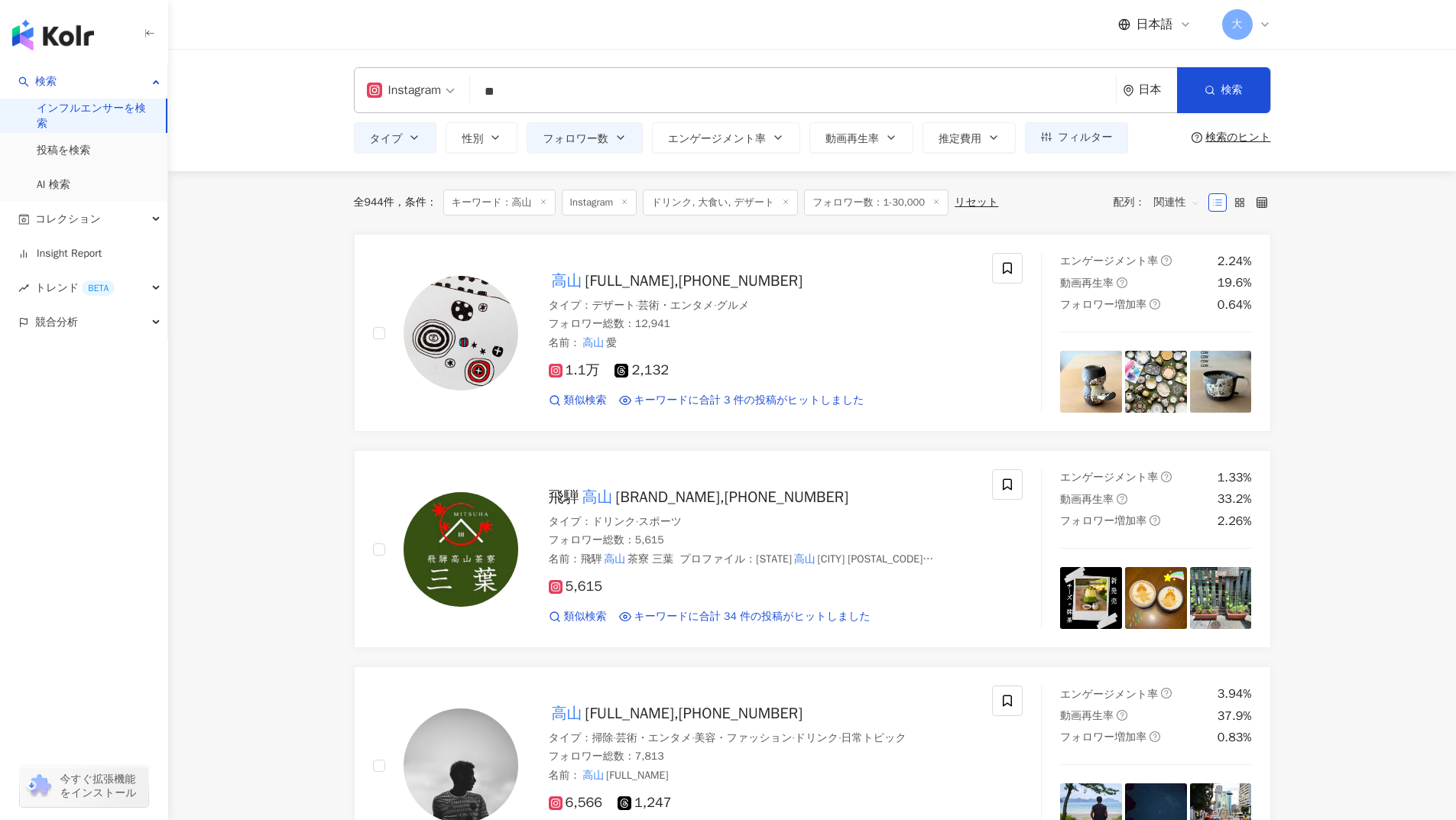 click on "日本" at bounding box center (1150, 90) 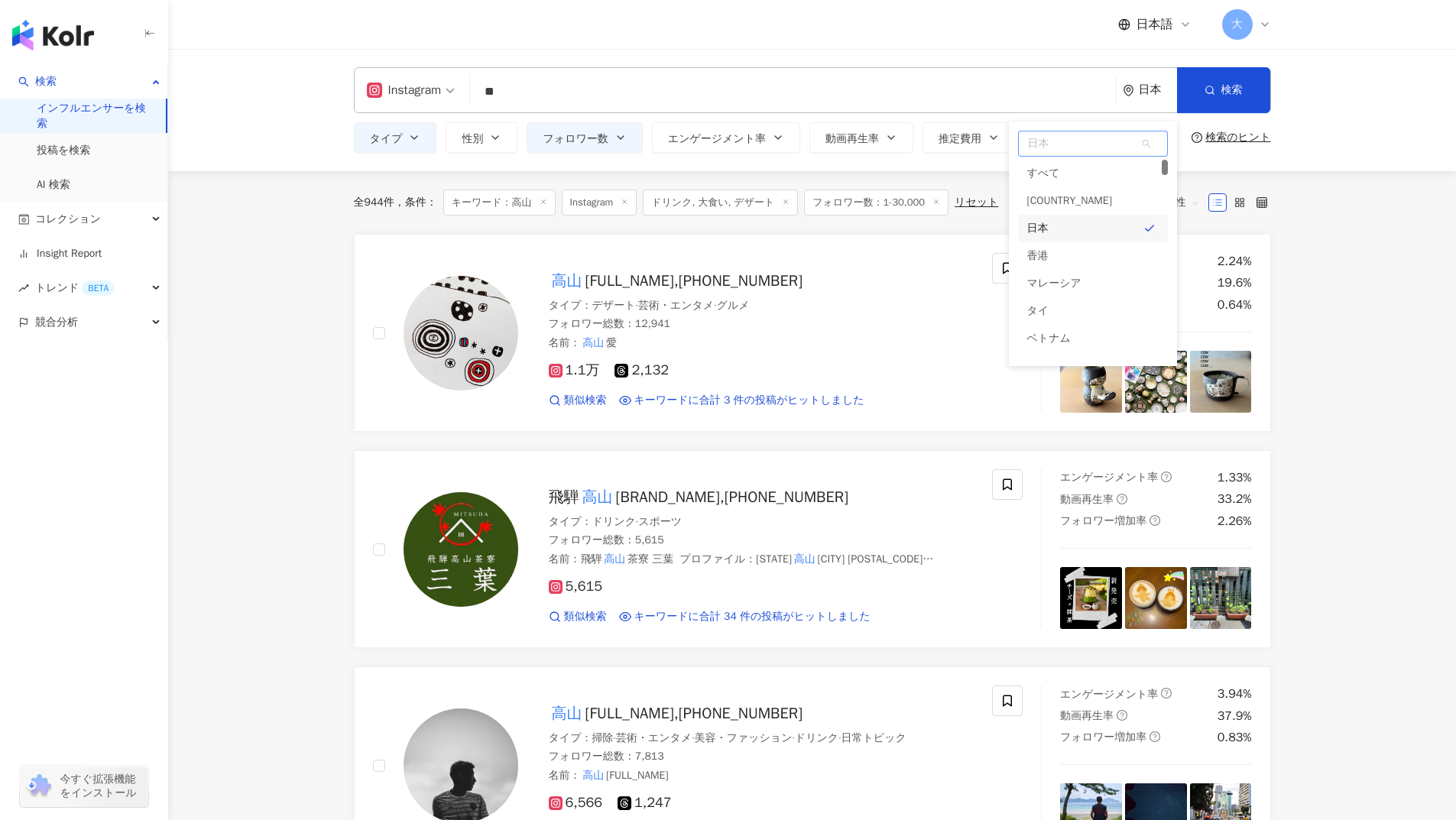 click on "日本" at bounding box center (1093, 144) 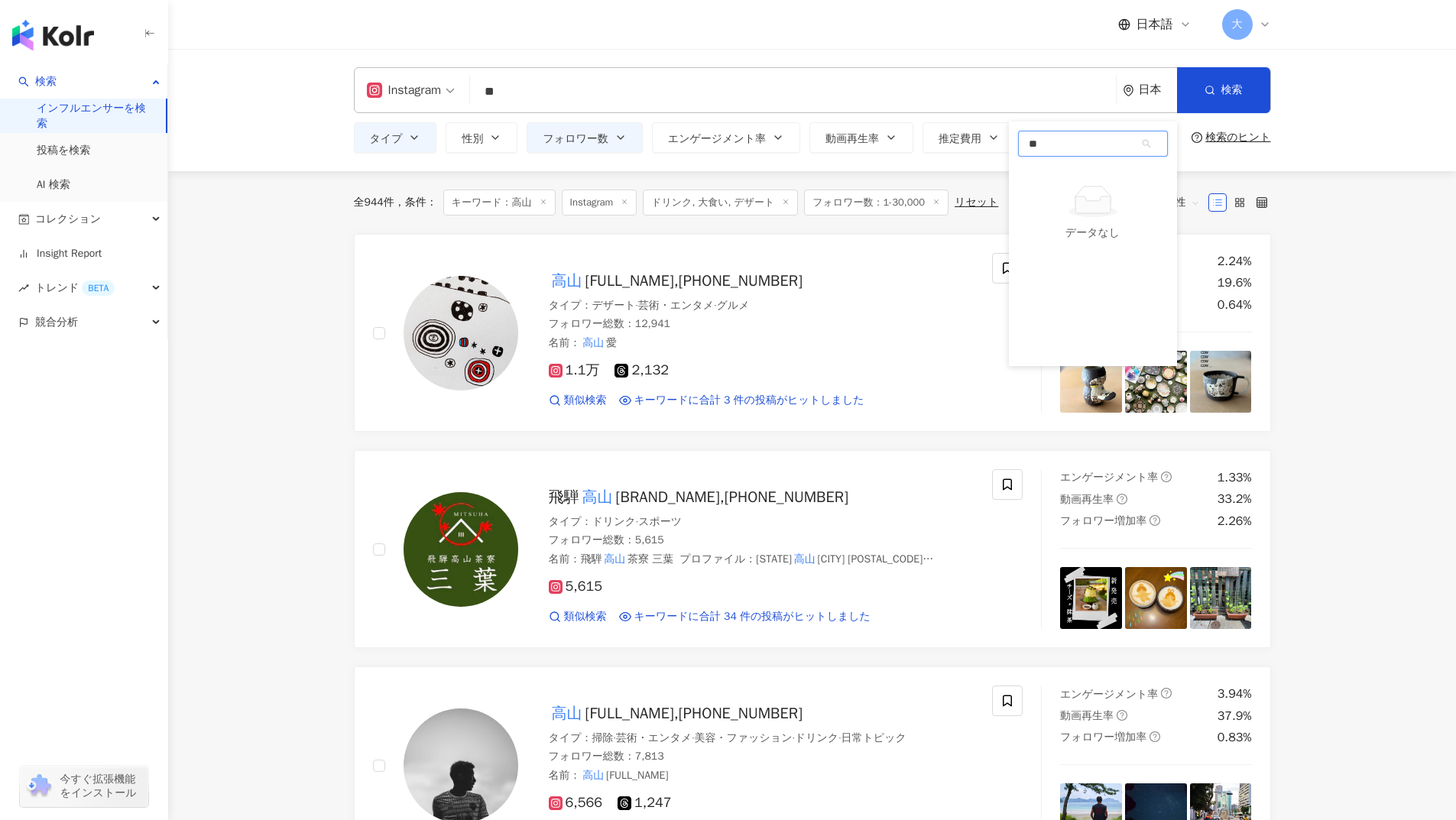 type on "*" 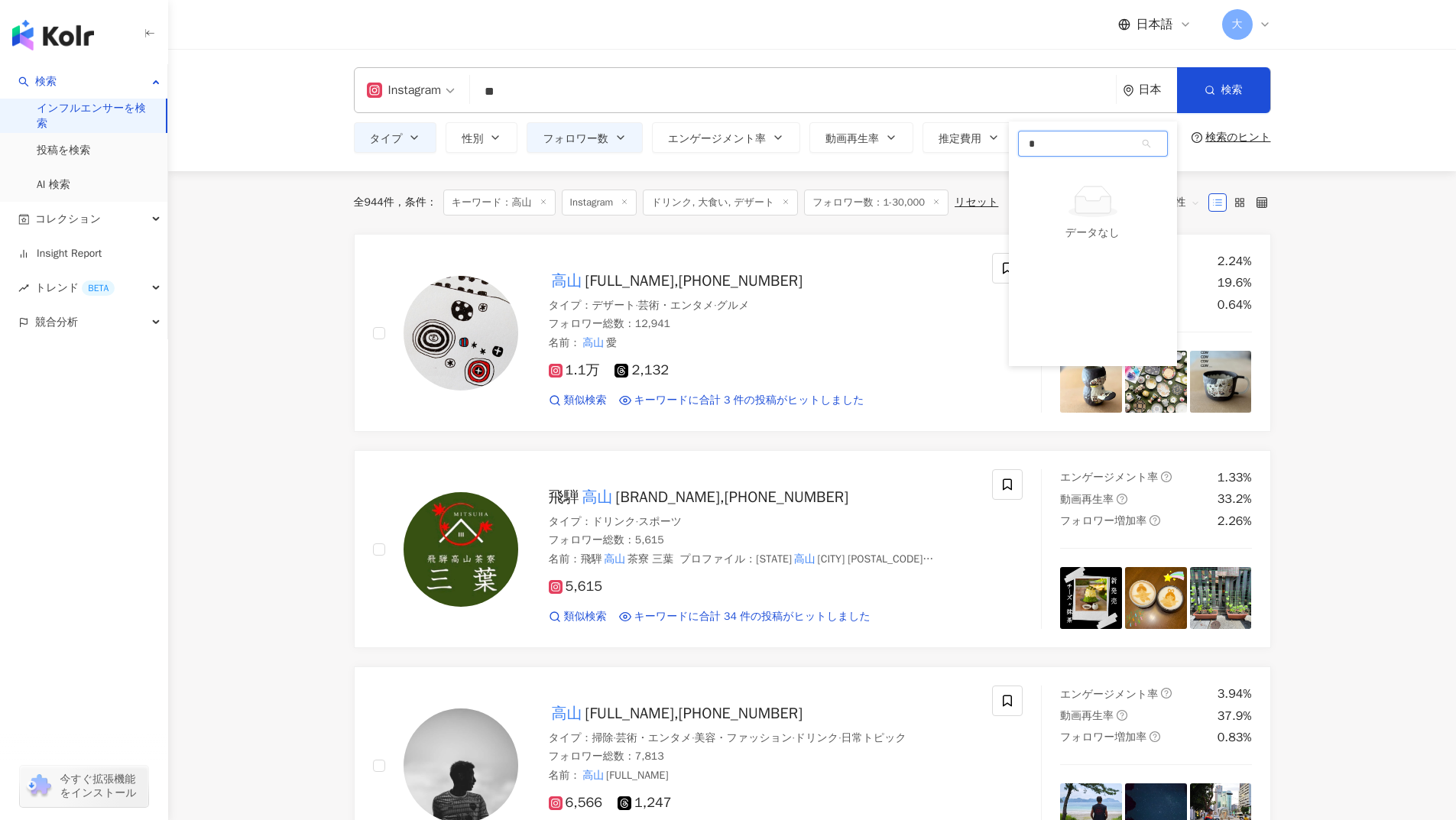 type 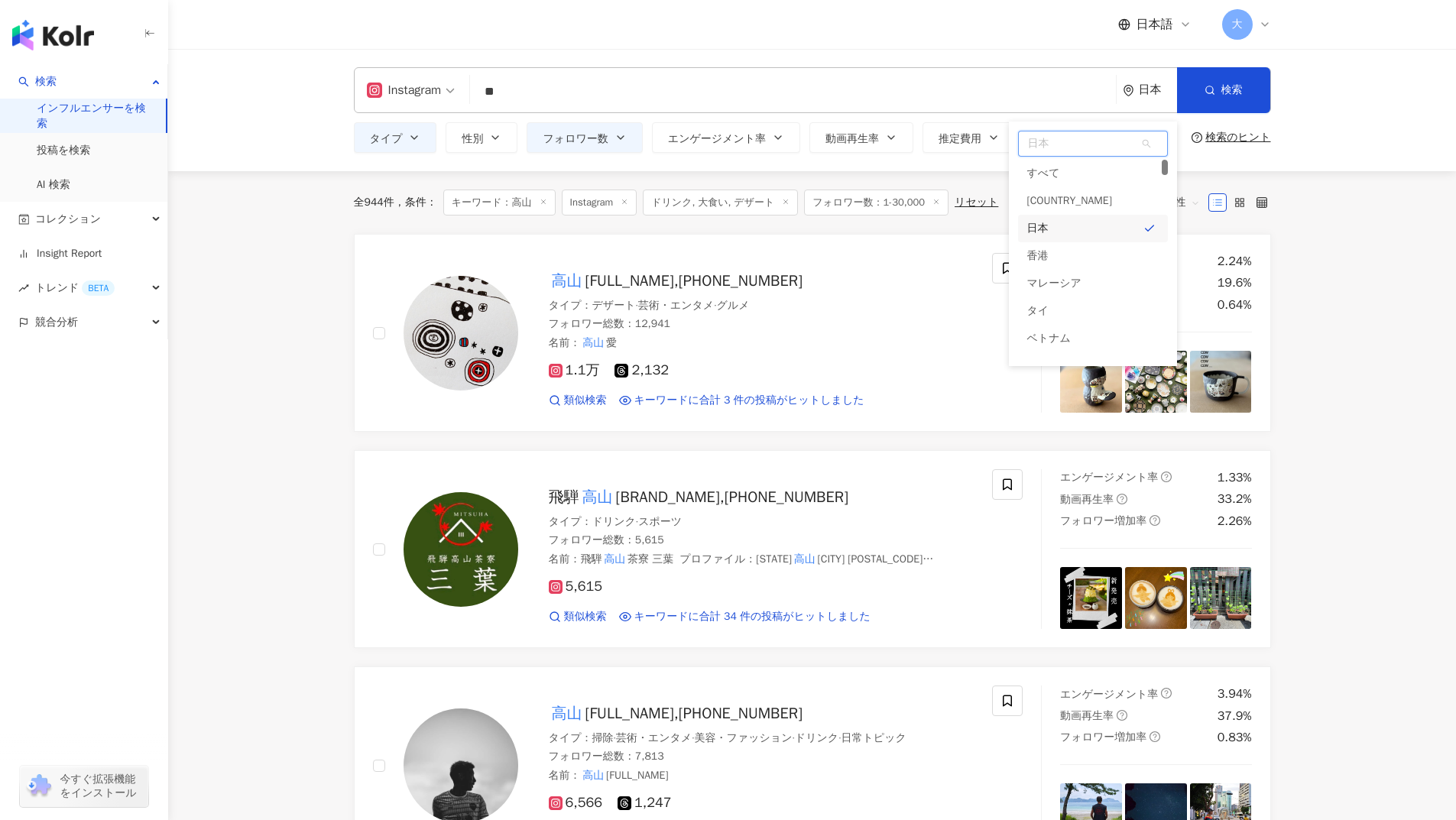 click on "[COUNTRY_NAME] [COUNTRY_NAME] [COUNTRY_NAME] [COUNTRY_NAME] [COUNTRY_NAME] [COUNTRY_NAME] [COUNTRY_NAME] [COUNTRY_NAME] [COUNTRY_NAME] [COUNTRY_NAME] [FULL_NAME]   [FOLLOWER_COUNT]   [FULL_NAME] [FOLLOWER_COUNT]   [FULL_NAME] [FOLLOWER_COUNT]   [FULL_NAME] [FOLLOWER_COUNT]   [FULL_NAME] ([NICKNAME]) [FOLLOWER_COUNT]   [CATEGORY] [GENDER] [FOLLOWER_COUNT] [METRIC] [METRIC] [METRIC]  [CURRENCY]  [CURRENCY] [CATEGORY] [FOLLOWER_COUNT] [FOLLOWER_COUNT] [FOLLOWER_COUNT] [FOLLOWER_COUNT] [FOLLOWER_COUNT] [FOLLOWER_COUNT] [FOLLOWER_COUNT] [FOLLOWER_COUNT] [METRIC]  [METRIC] [CATEGORY] [METRIC] [METRIC] [METRIC] [METRIC] [METRIC]" at bounding box center (812, 819) 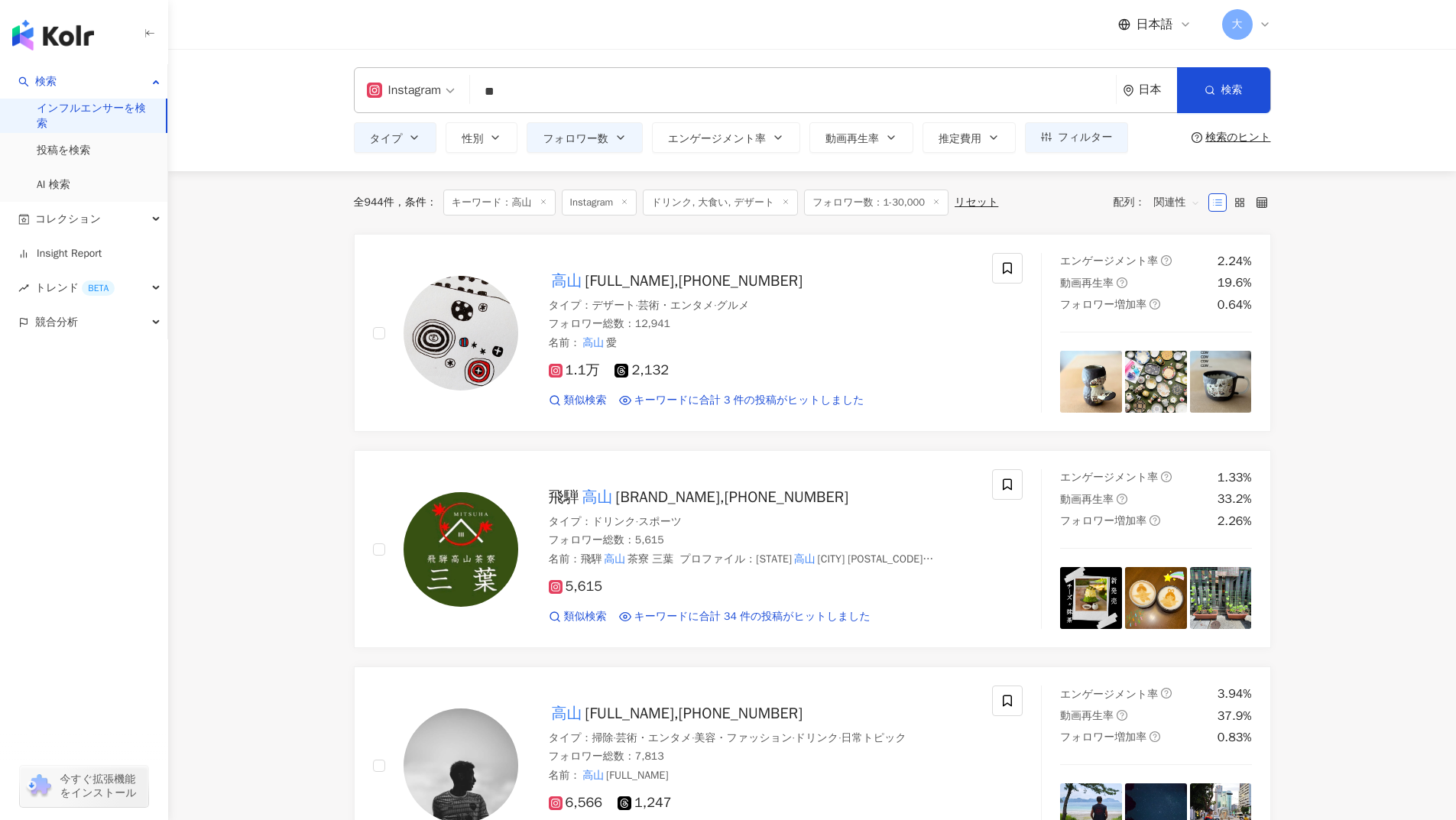 click 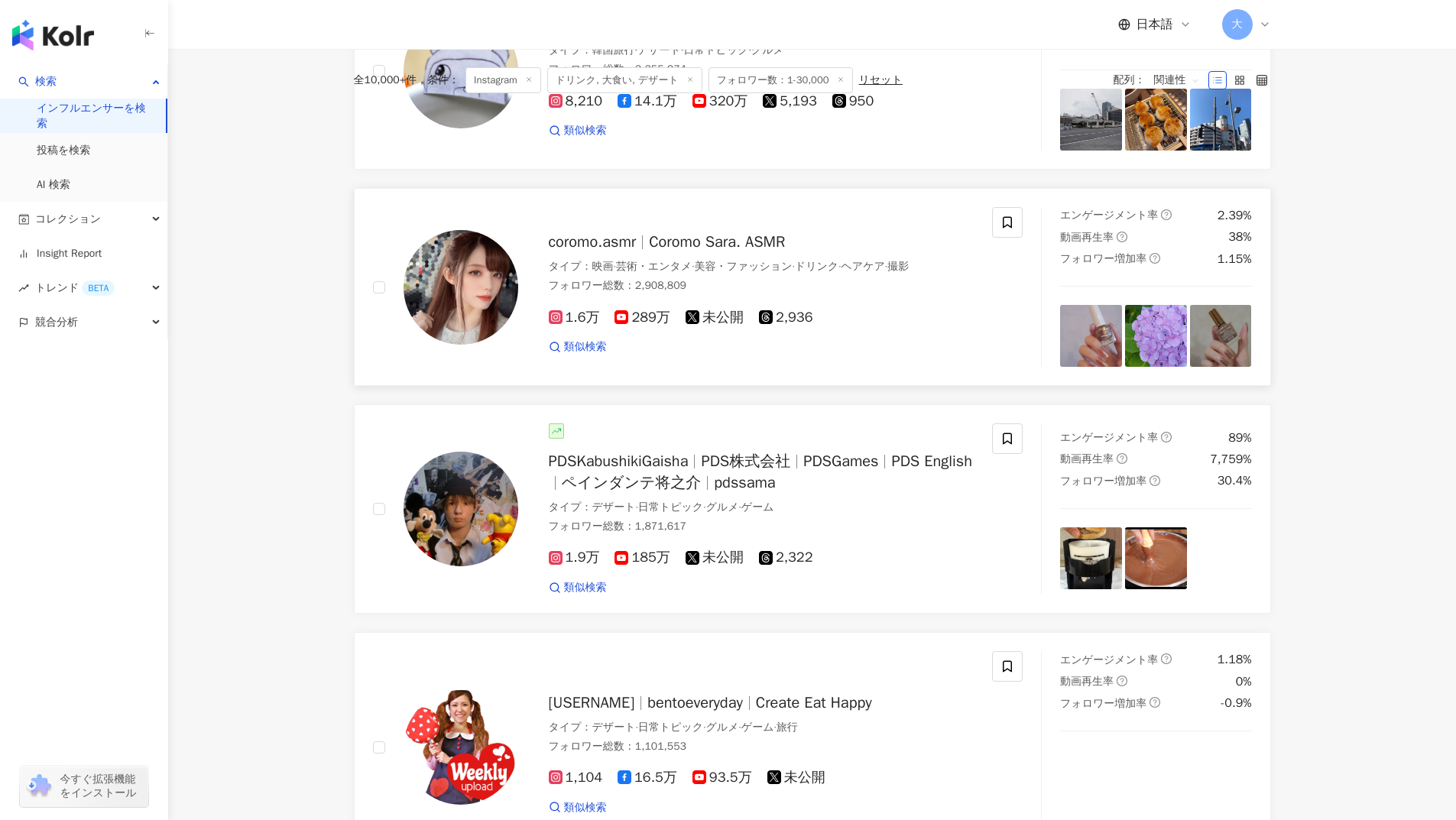 scroll, scrollTop: 0, scrollLeft: 0, axis: both 